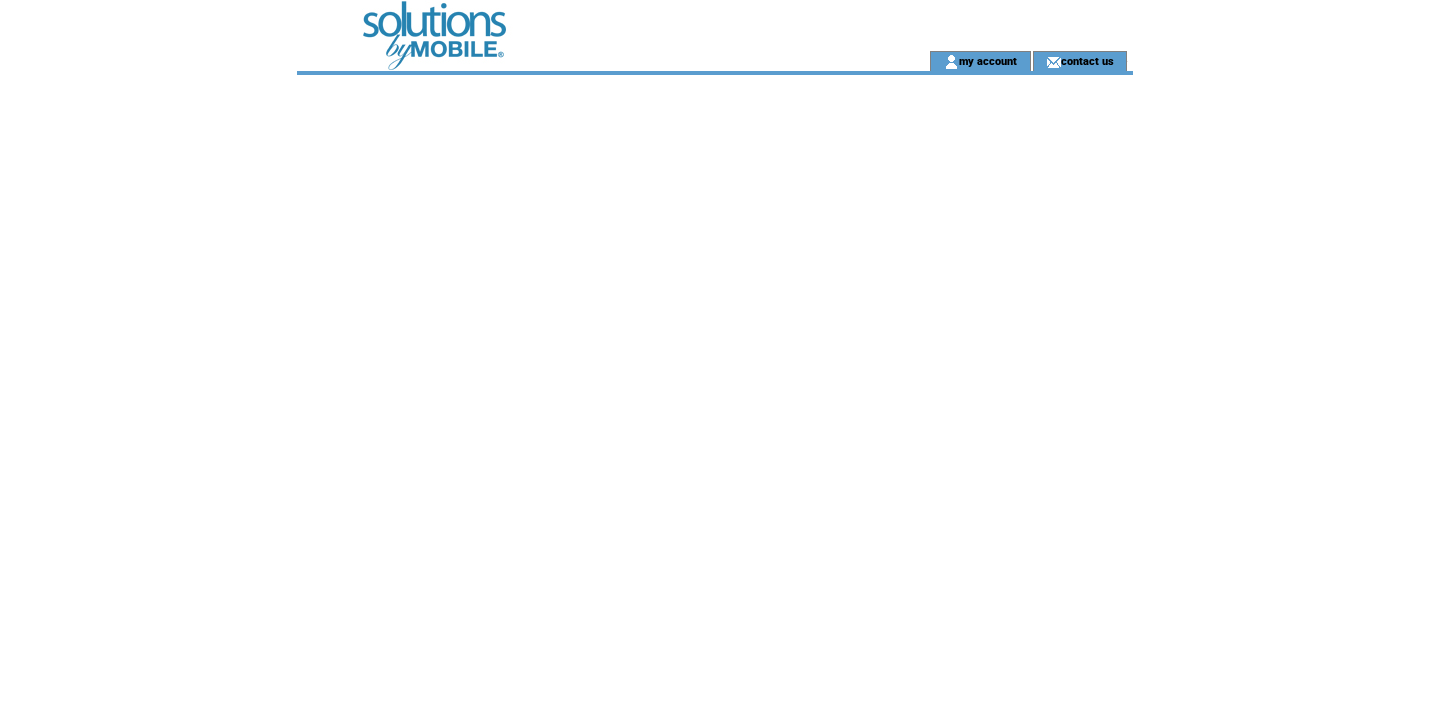 scroll, scrollTop: 0, scrollLeft: 0, axis: both 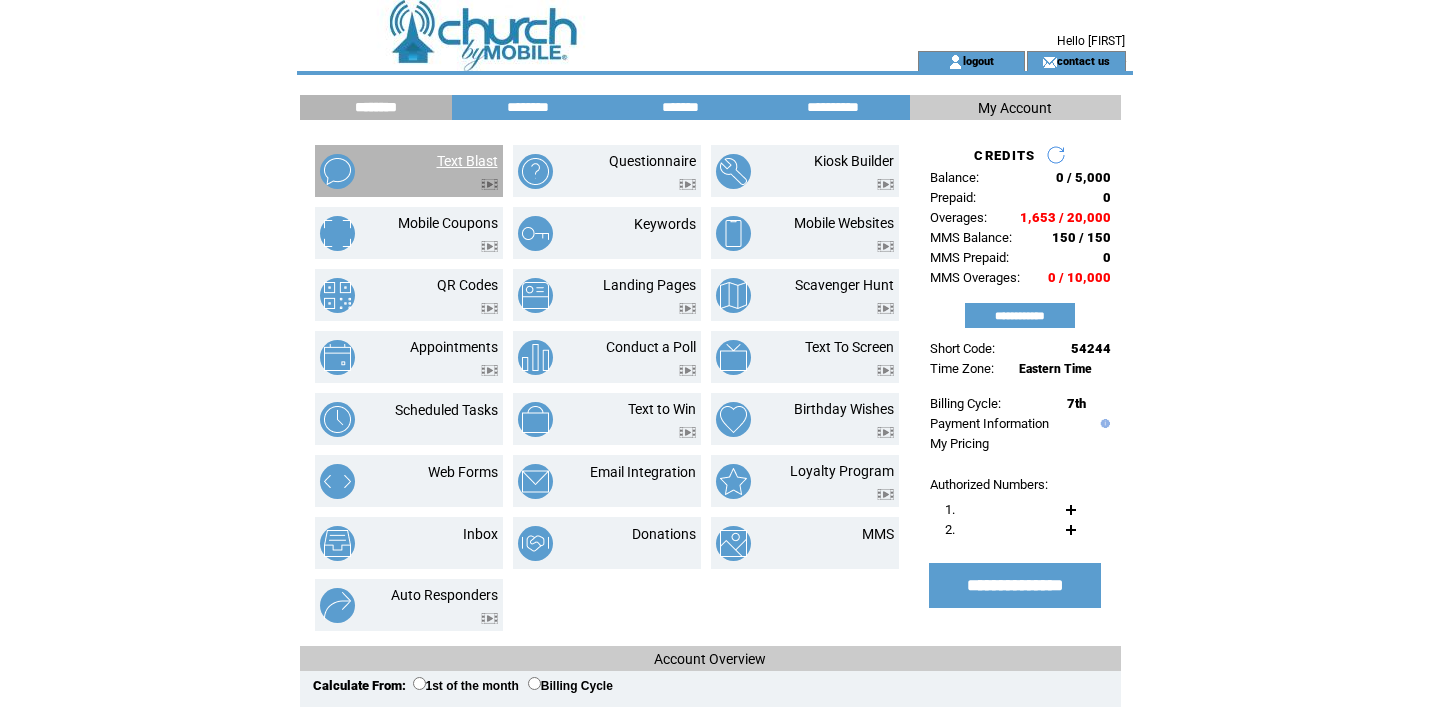 click on "Text Blast" at bounding box center (467, 161) 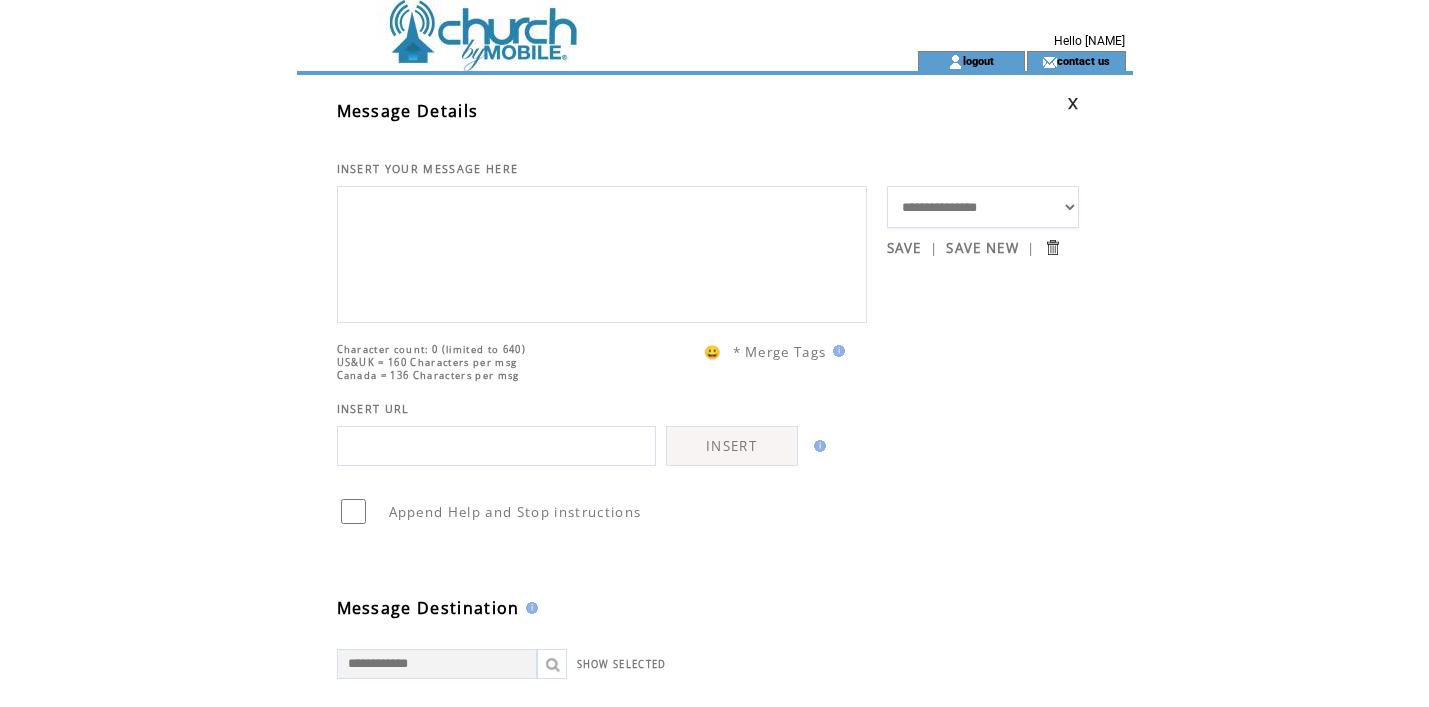 scroll, scrollTop: 0, scrollLeft: 0, axis: both 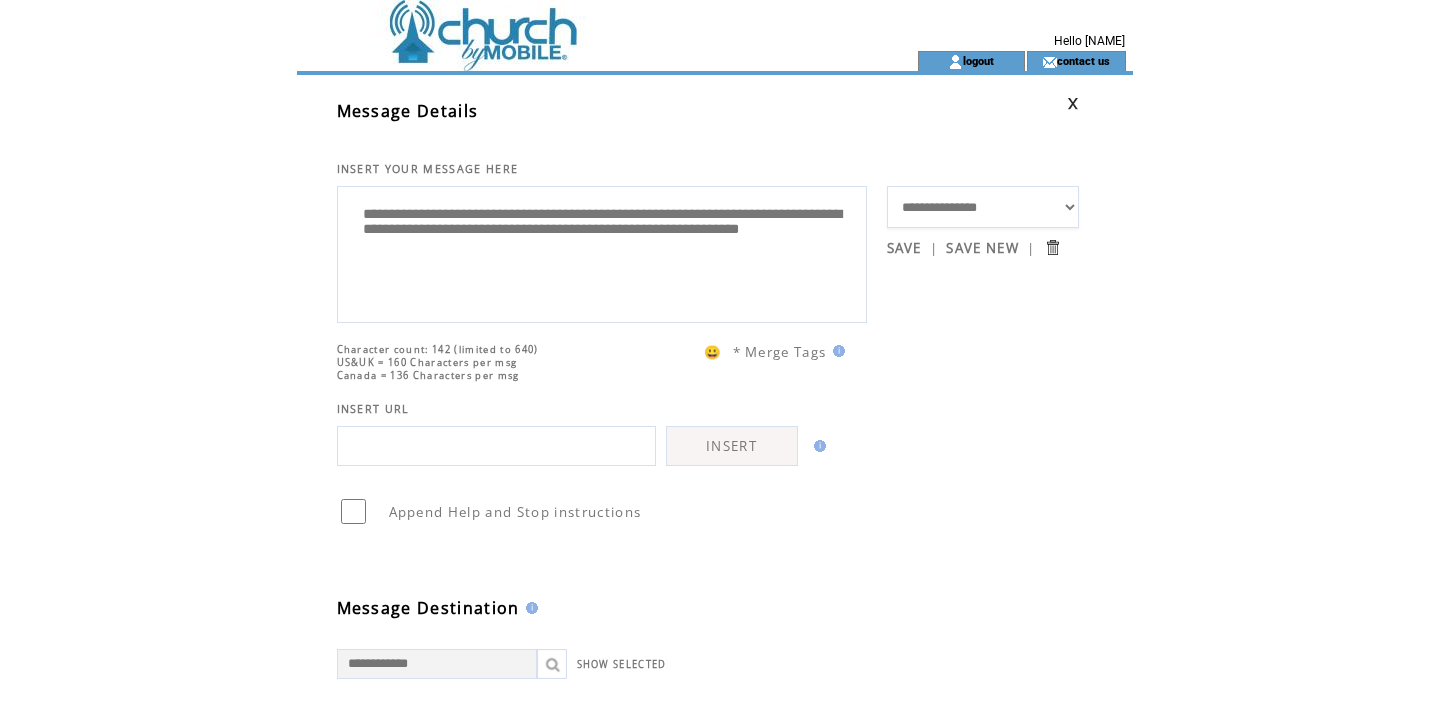 drag, startPoint x: 558, startPoint y: 254, endPoint x: 782, endPoint y: 234, distance: 224.89108 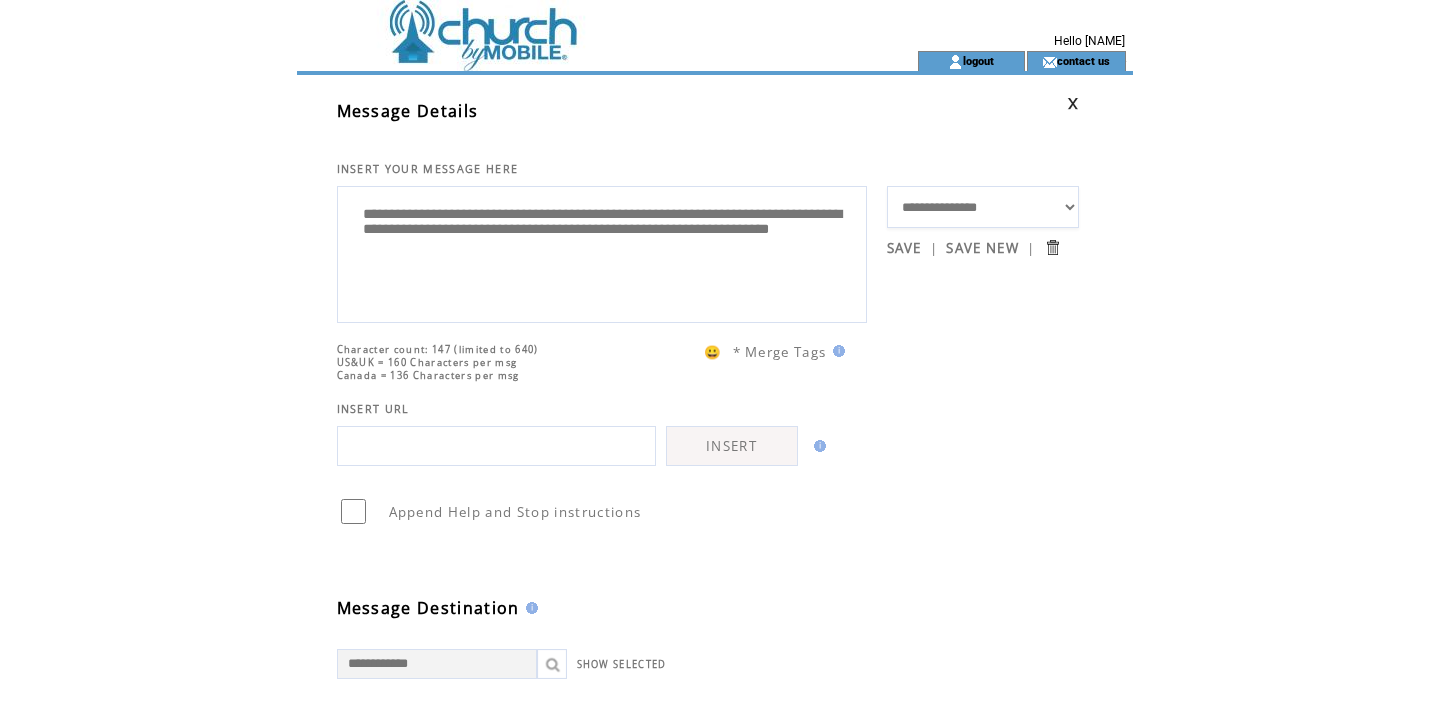 click on "**********" at bounding box center [602, 252] 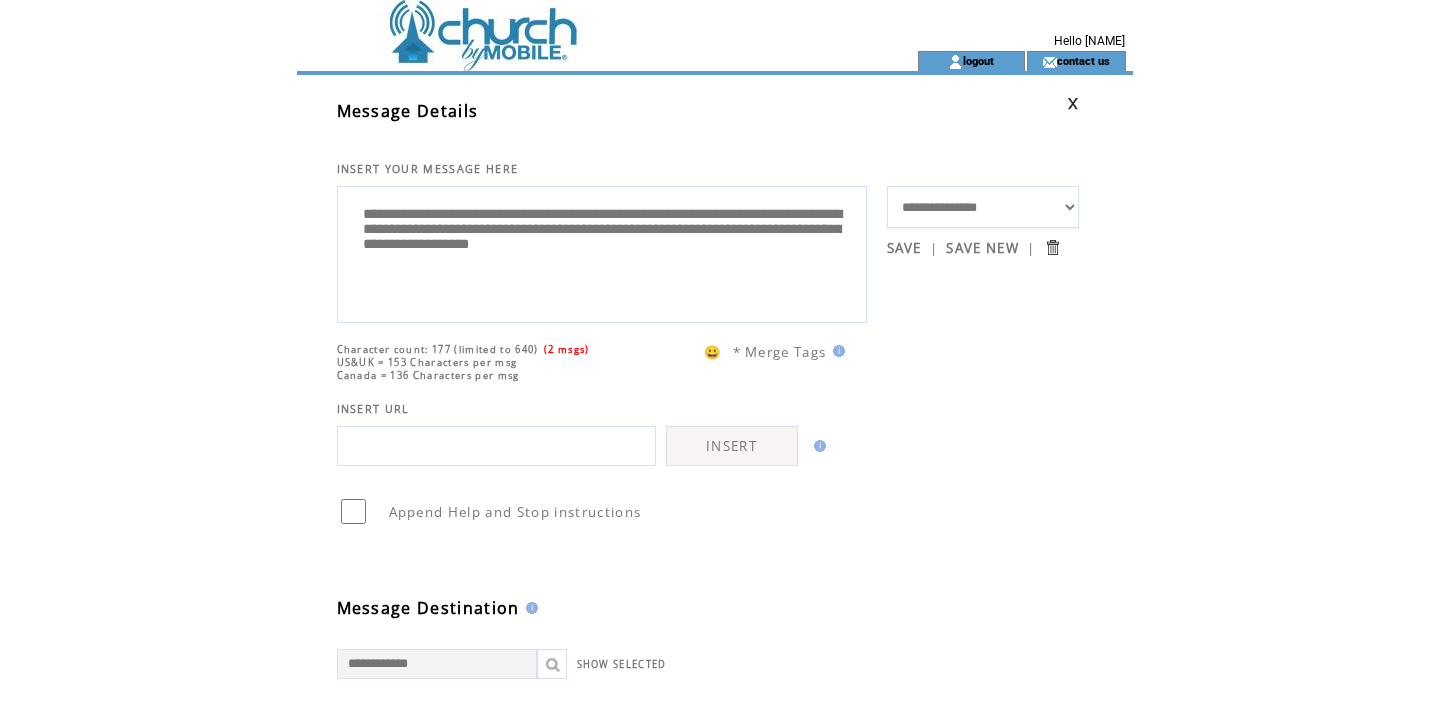 drag, startPoint x: 573, startPoint y: 258, endPoint x: 898, endPoint y: 298, distance: 327.4523 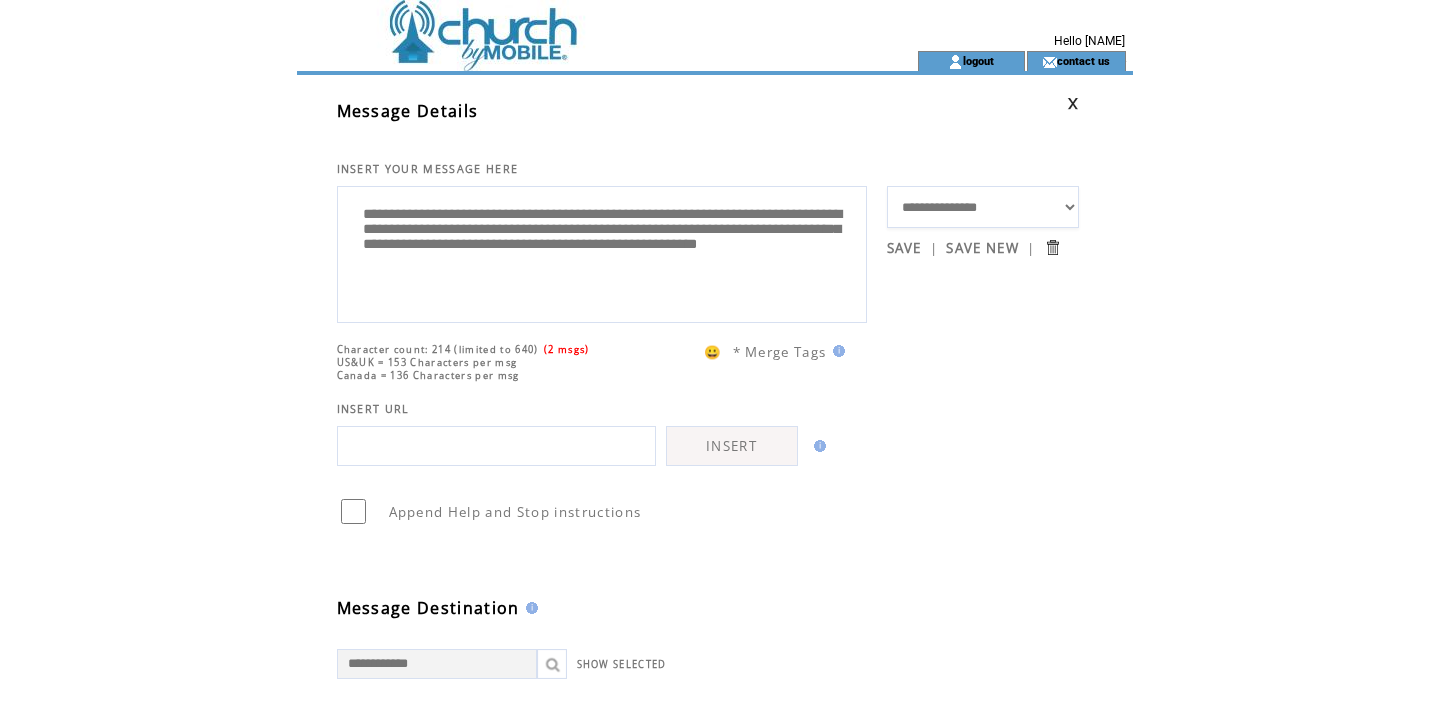 type on "**********" 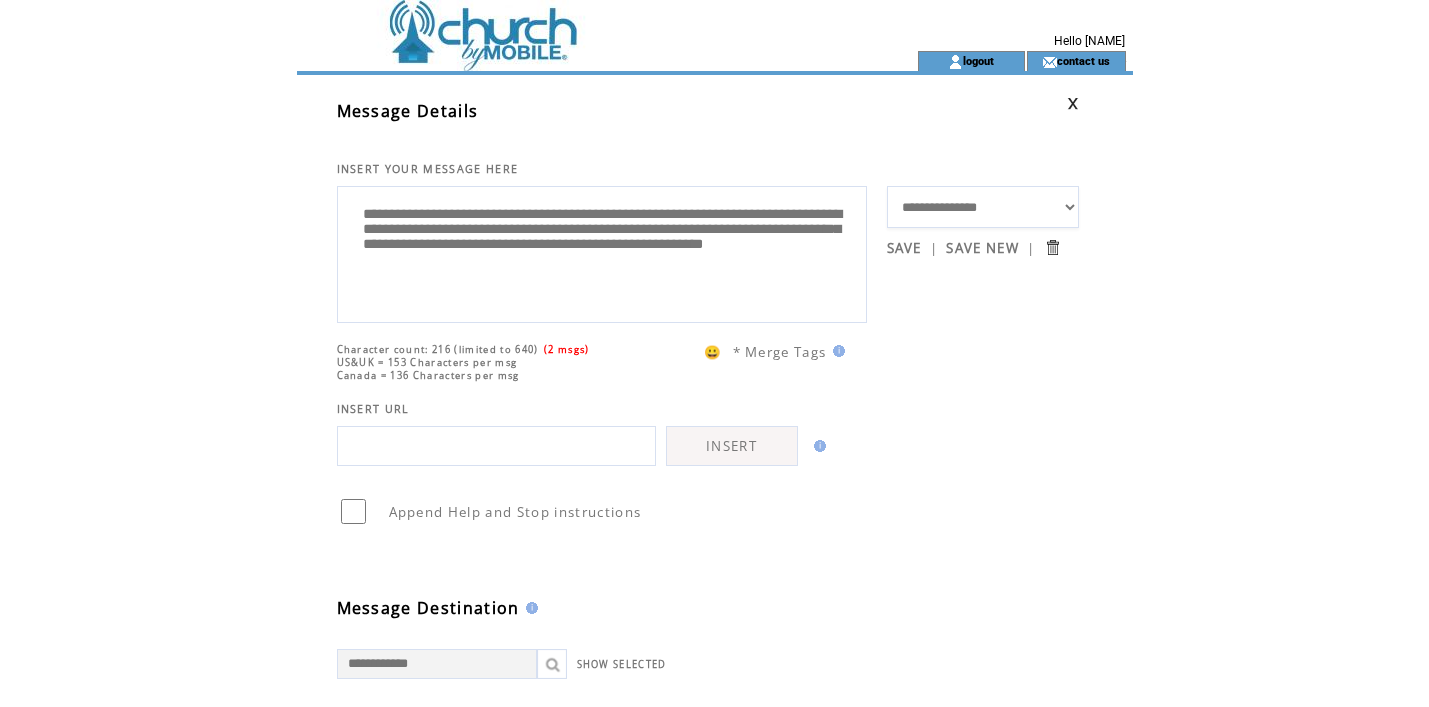 drag, startPoint x: 689, startPoint y: 275, endPoint x: 307, endPoint y: 208, distance: 387.83115 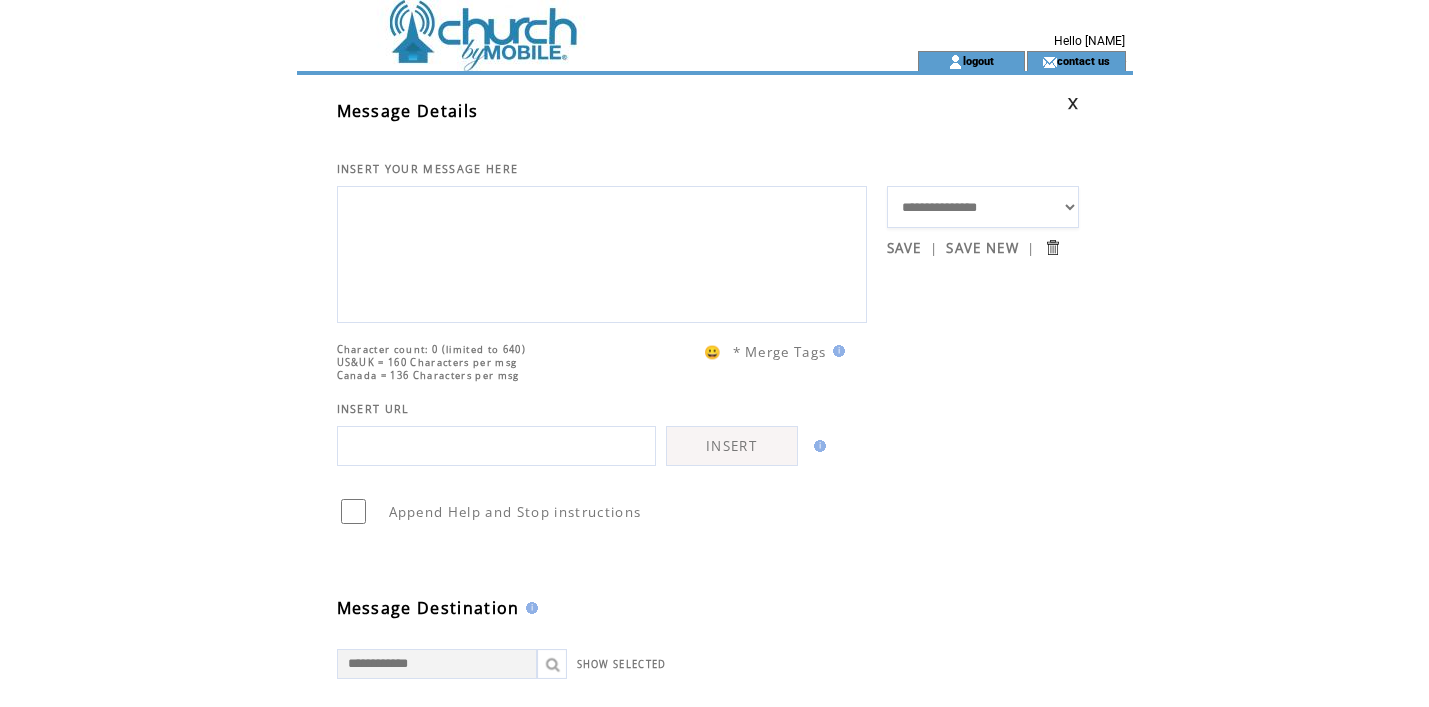 paste on "**********" 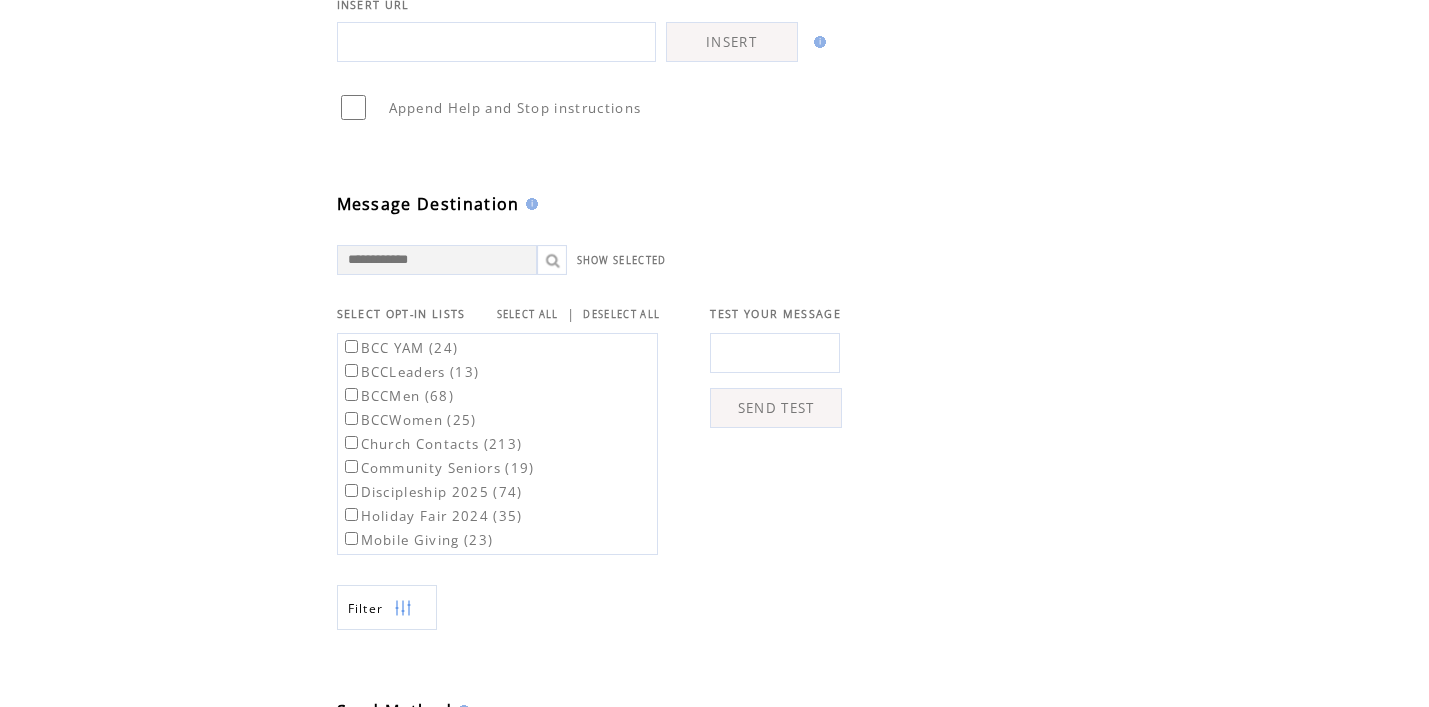 scroll, scrollTop: 411, scrollLeft: 0, axis: vertical 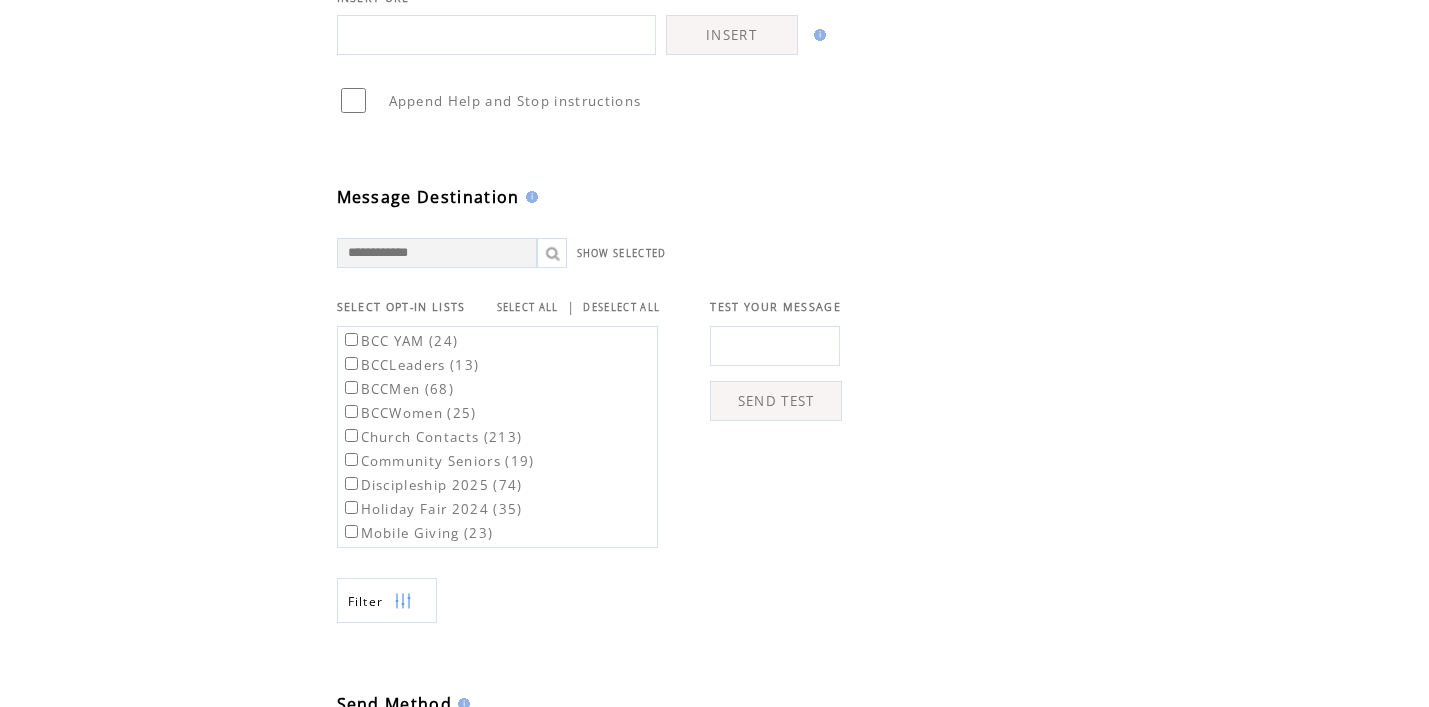 type on "**********" 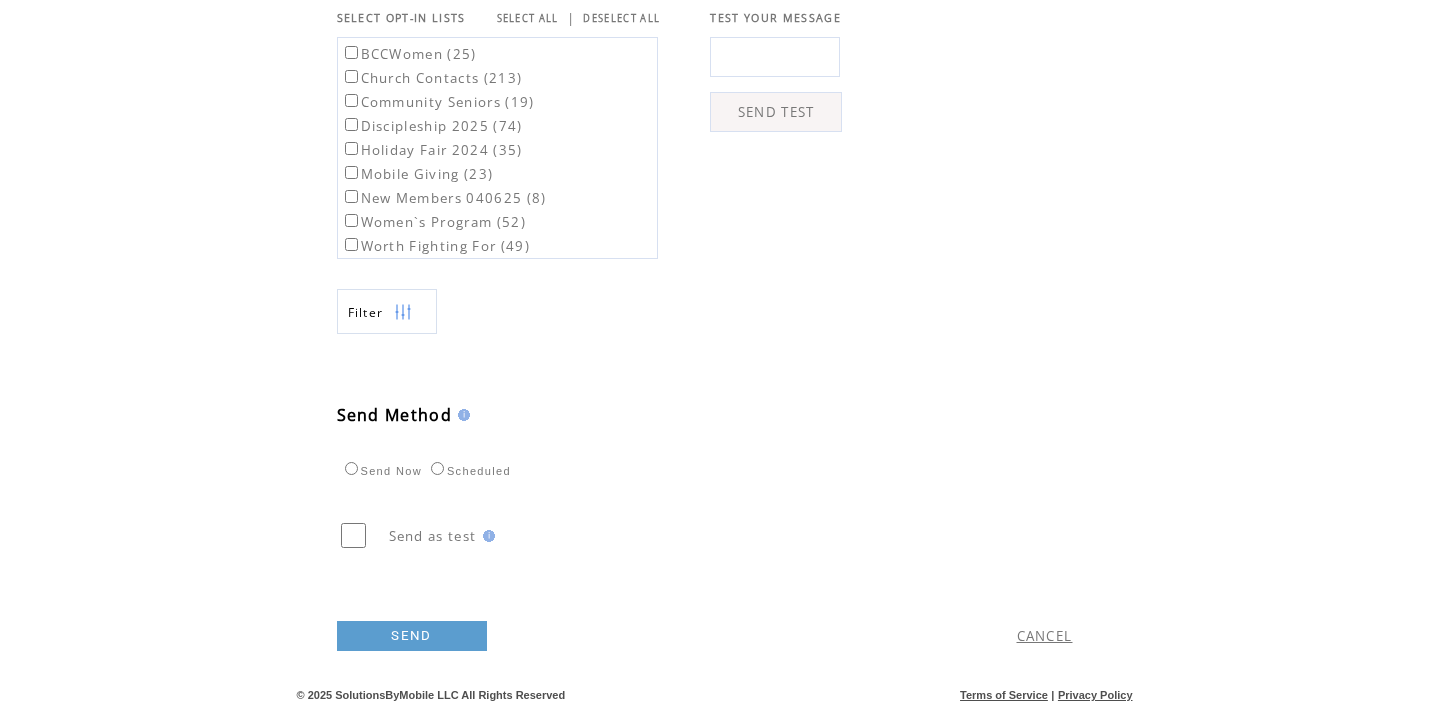 scroll, scrollTop: 734, scrollLeft: 0, axis: vertical 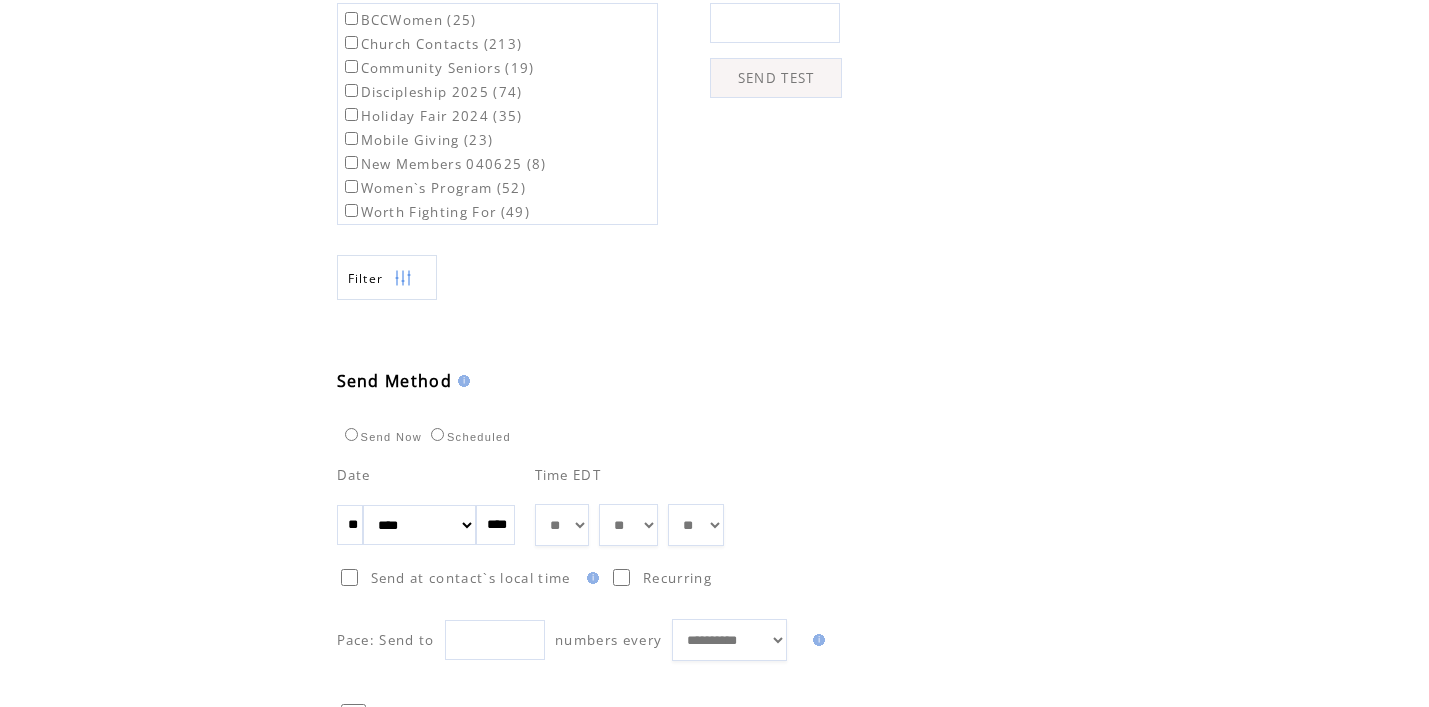 click on "**" at bounding box center [350, 525] 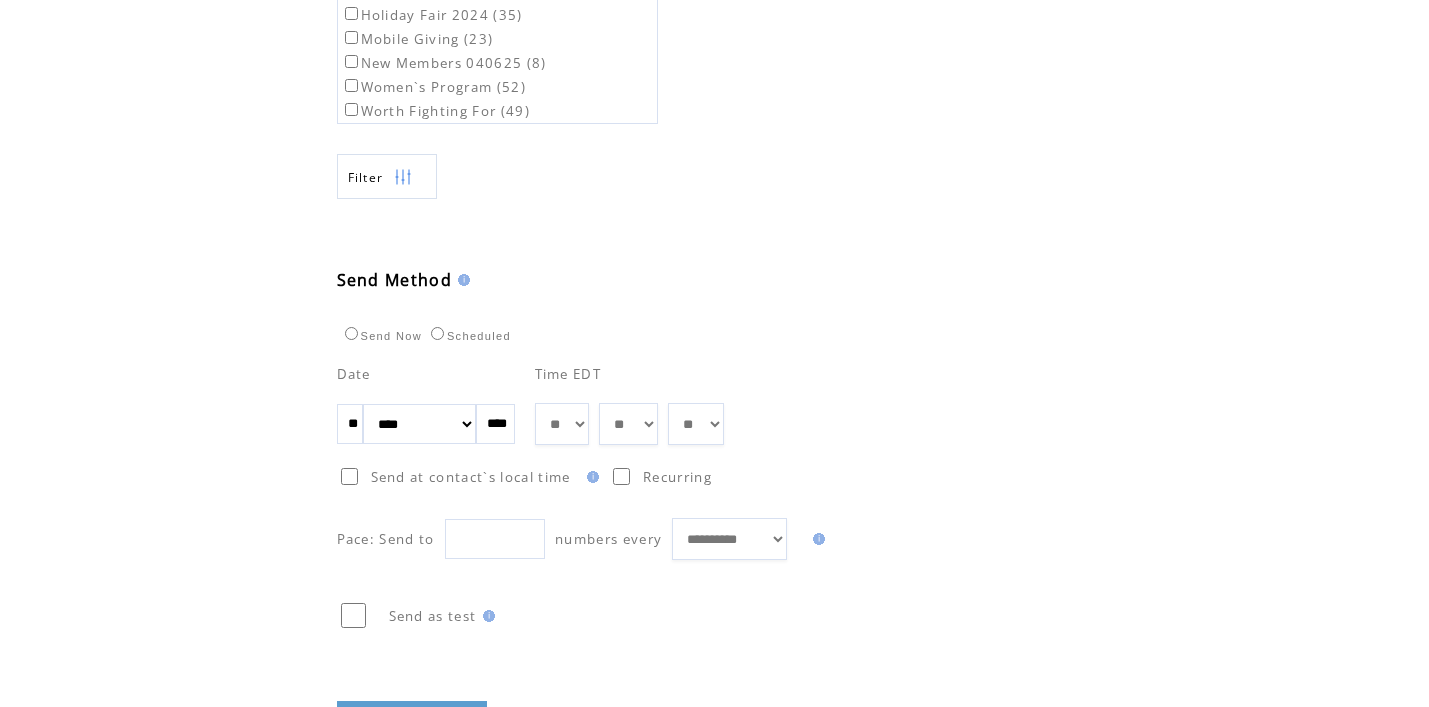 scroll, scrollTop: 949, scrollLeft: 0, axis: vertical 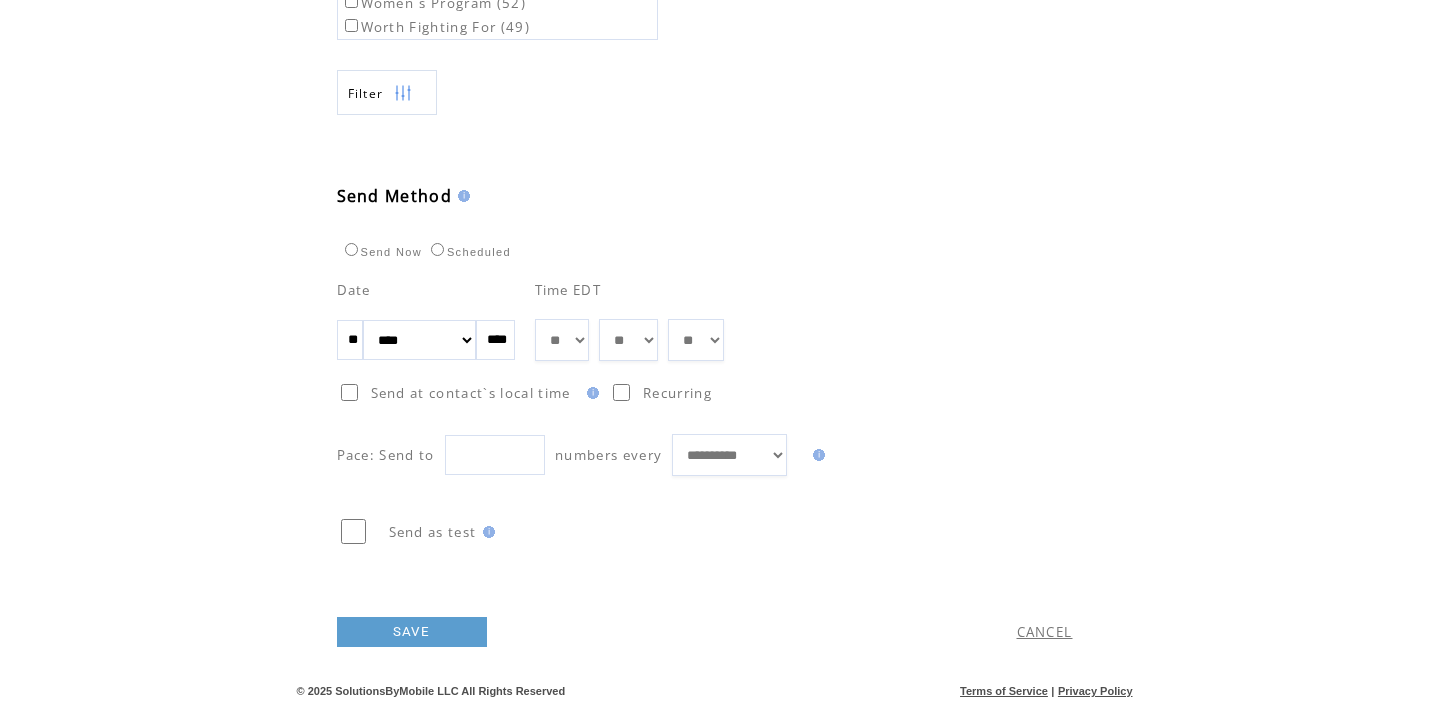 click on "SAVE" at bounding box center (412, 632) 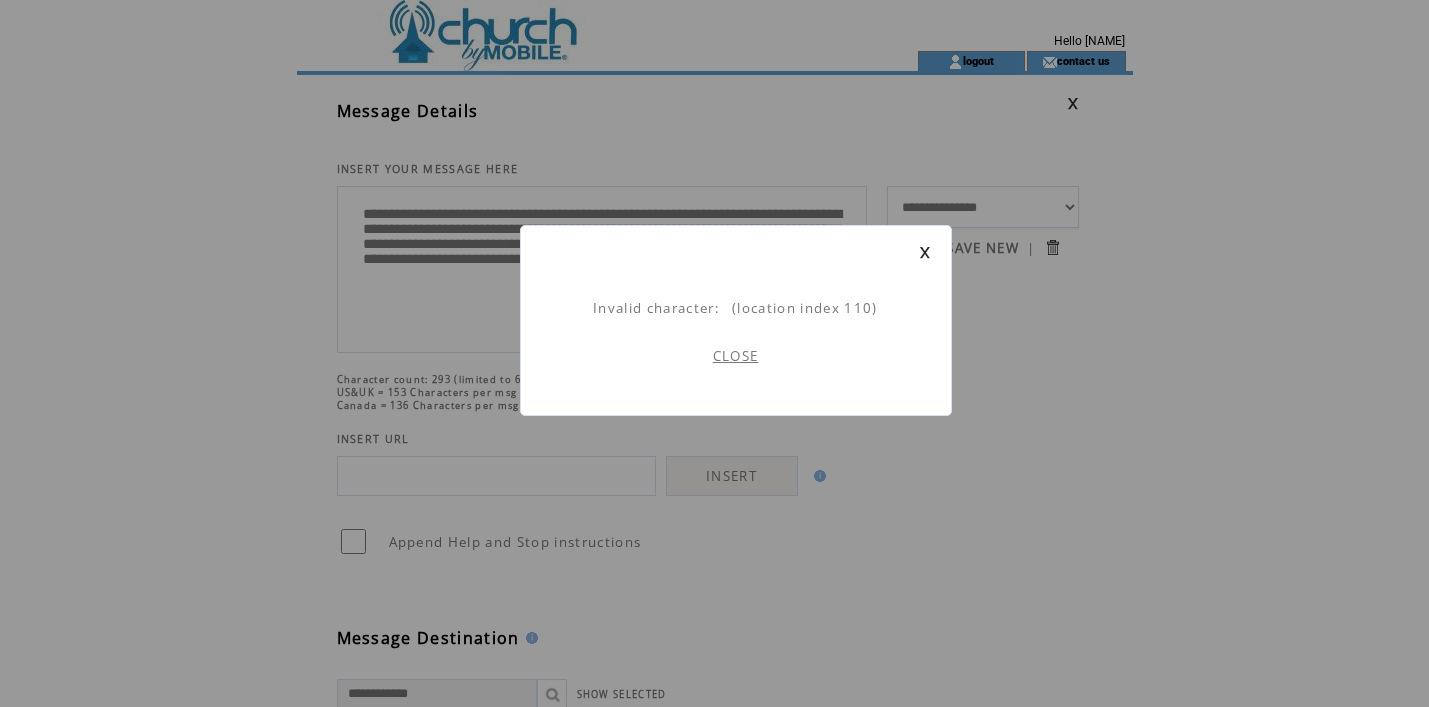 scroll, scrollTop: 1, scrollLeft: 0, axis: vertical 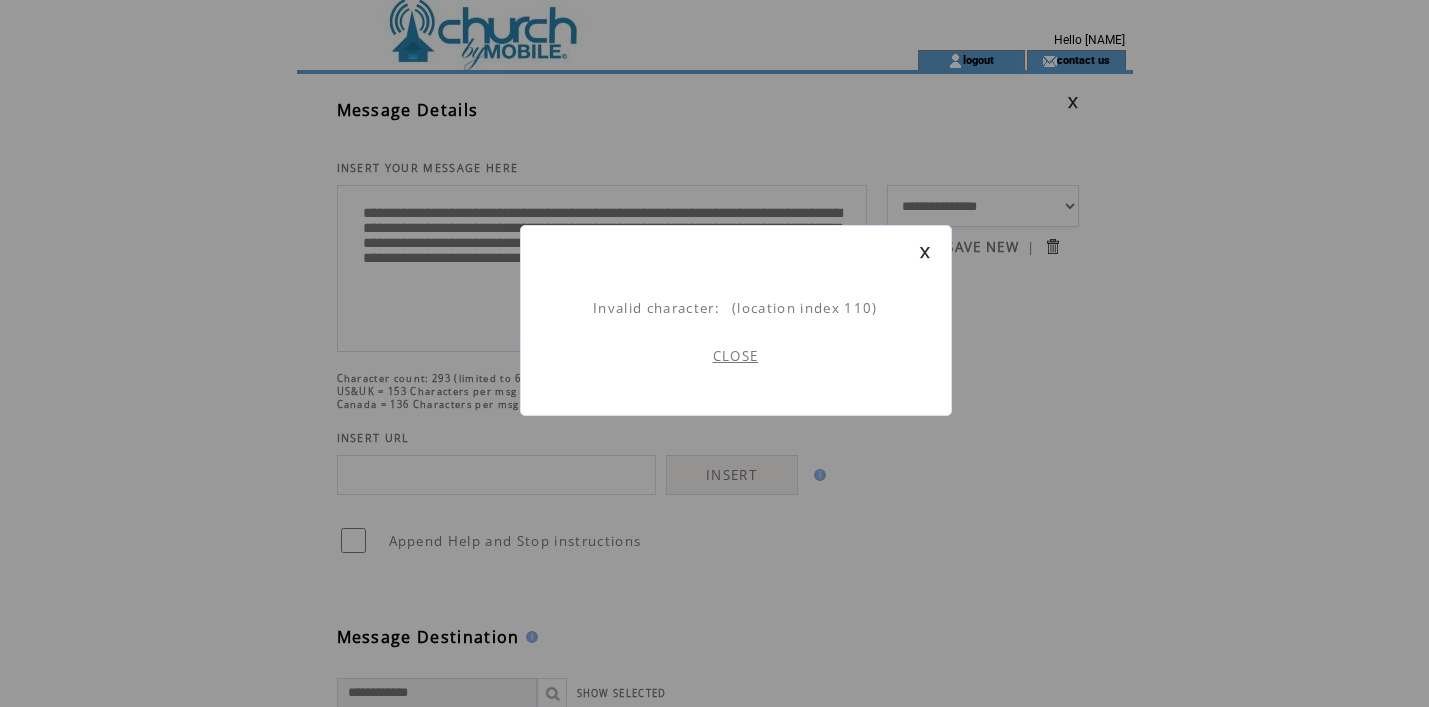 click on "CLOSE" at bounding box center (736, 356) 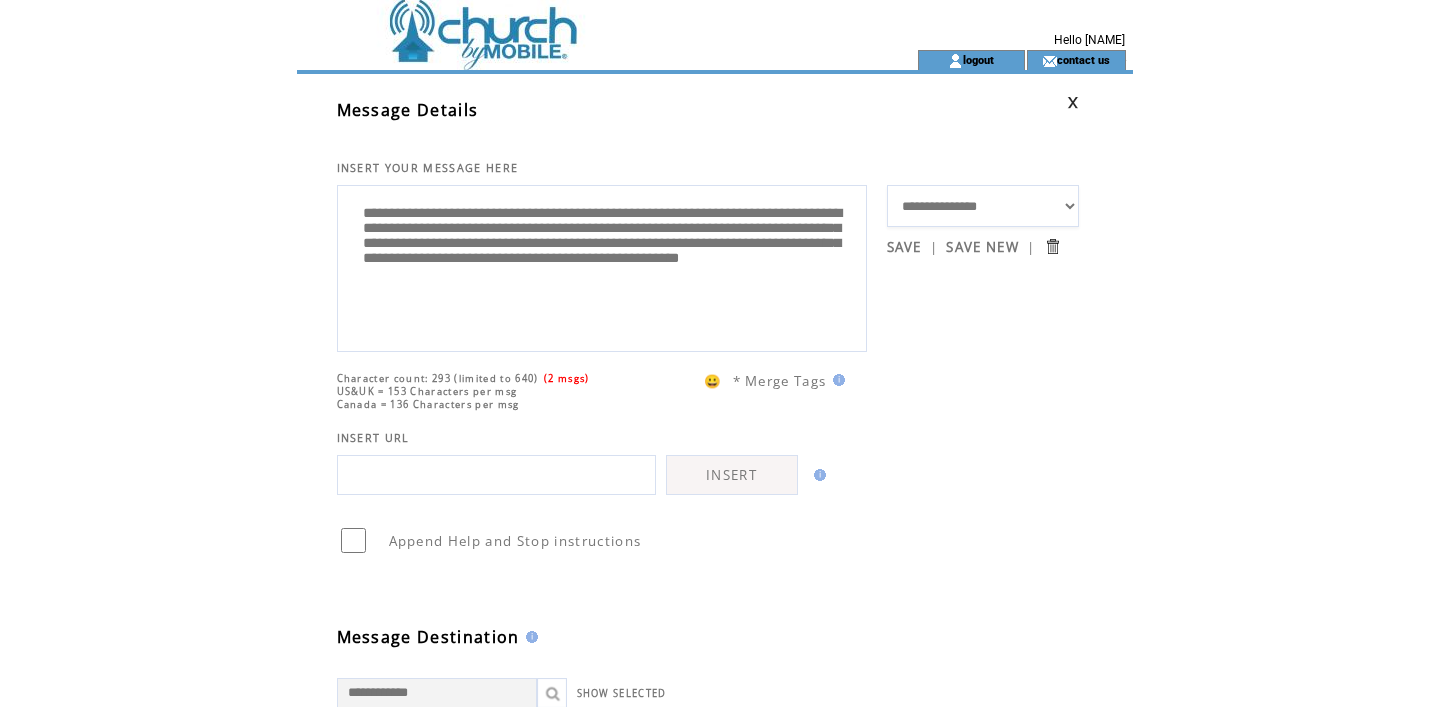 scroll, scrollTop: 0, scrollLeft: 0, axis: both 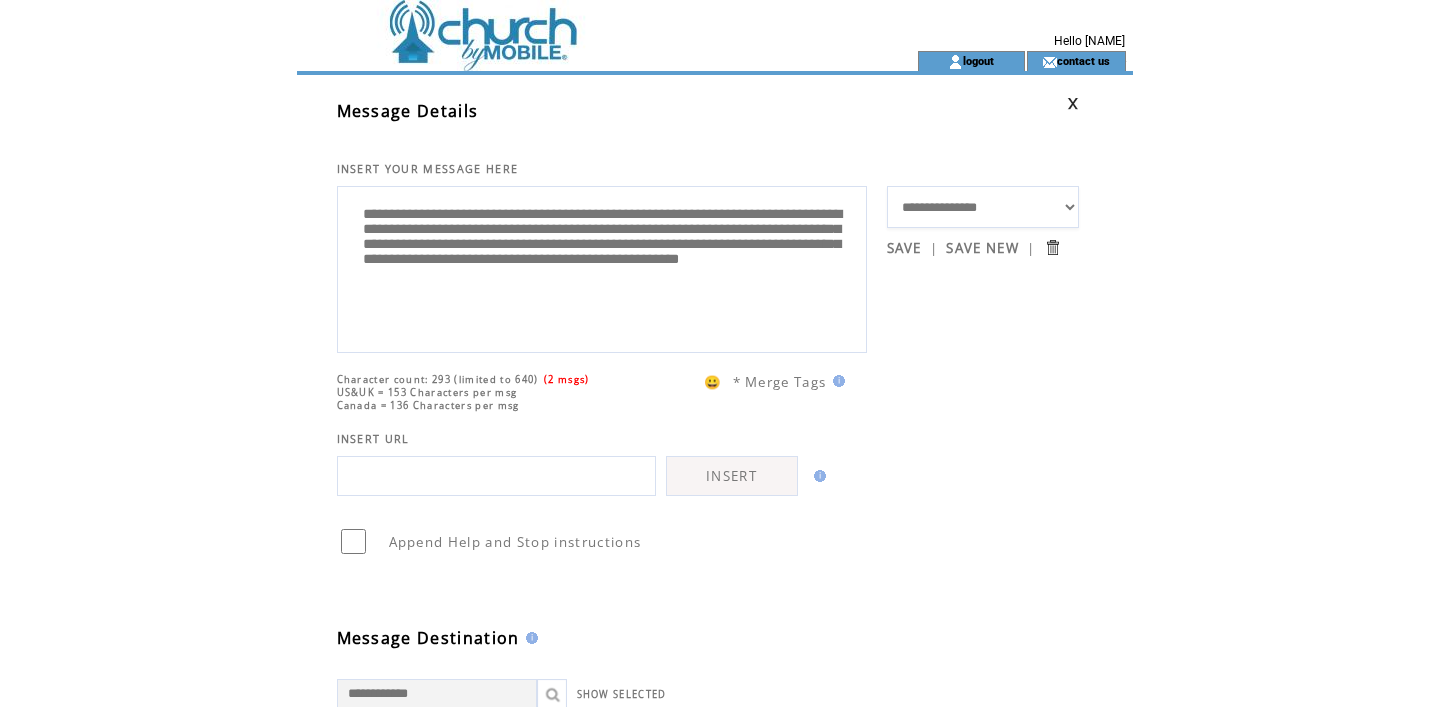 click on "**********" at bounding box center (602, 267) 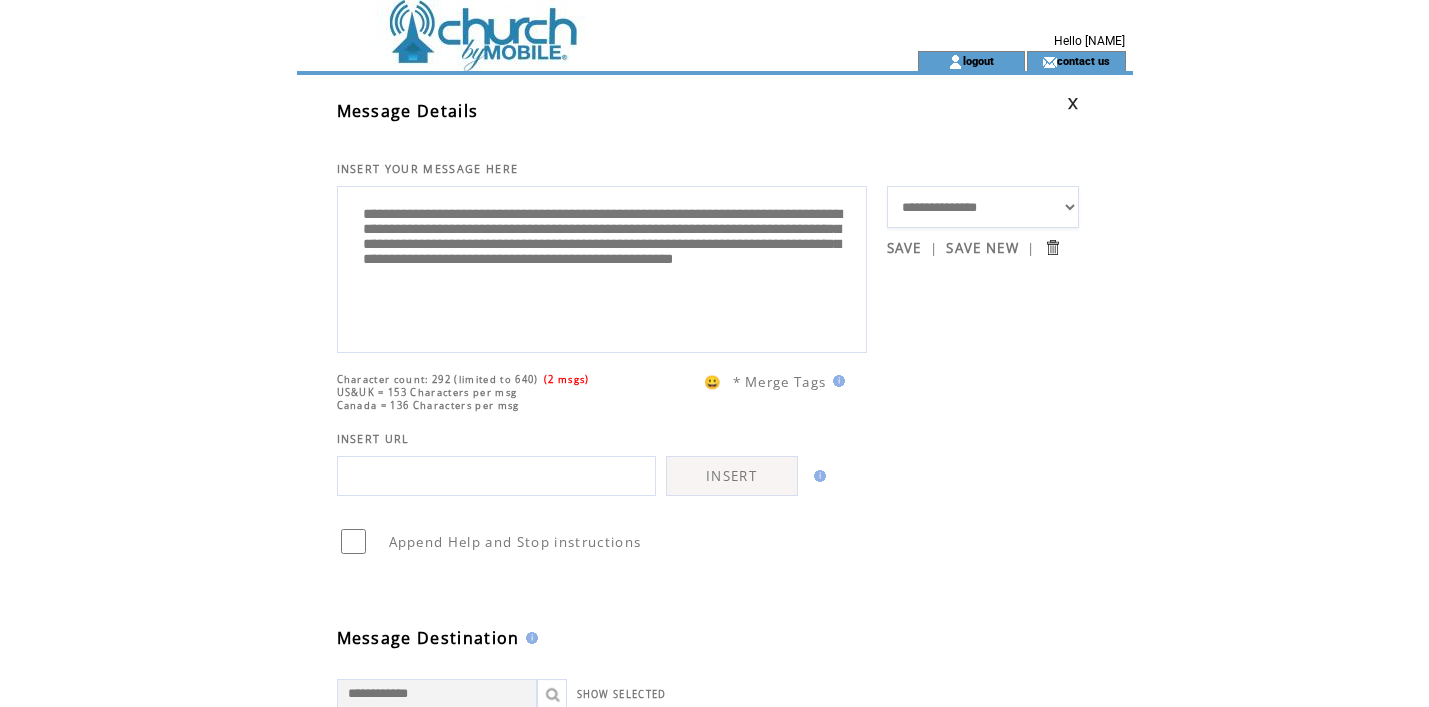 type on "**********" 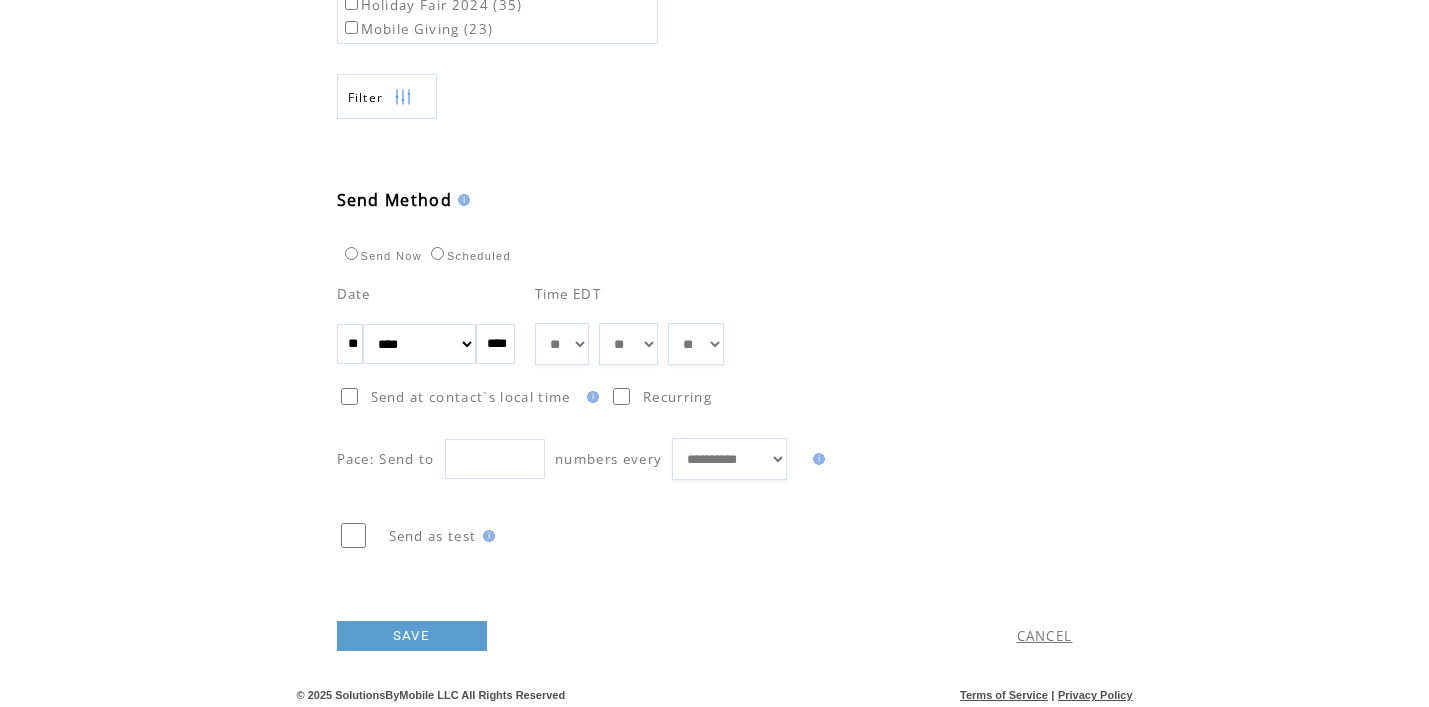 scroll, scrollTop: 949, scrollLeft: 0, axis: vertical 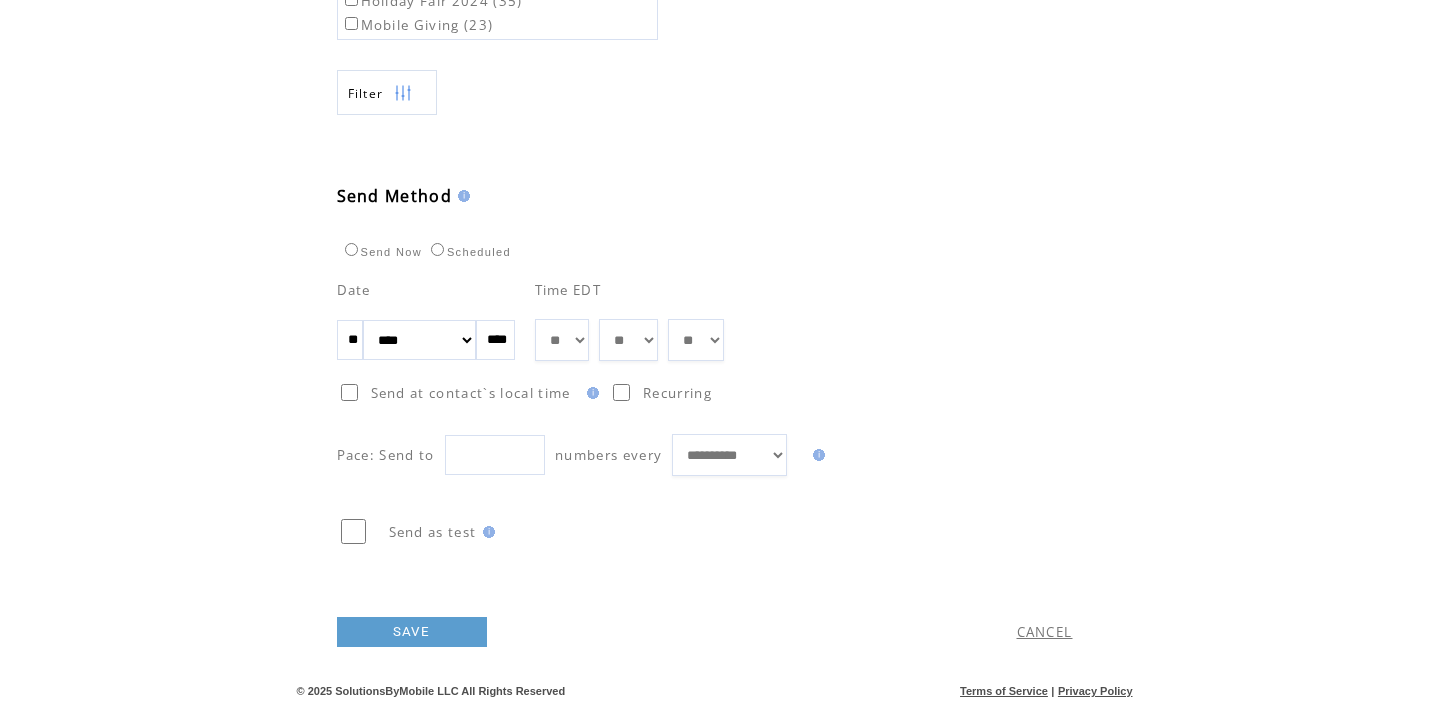 click on "SAVE" at bounding box center (412, 632) 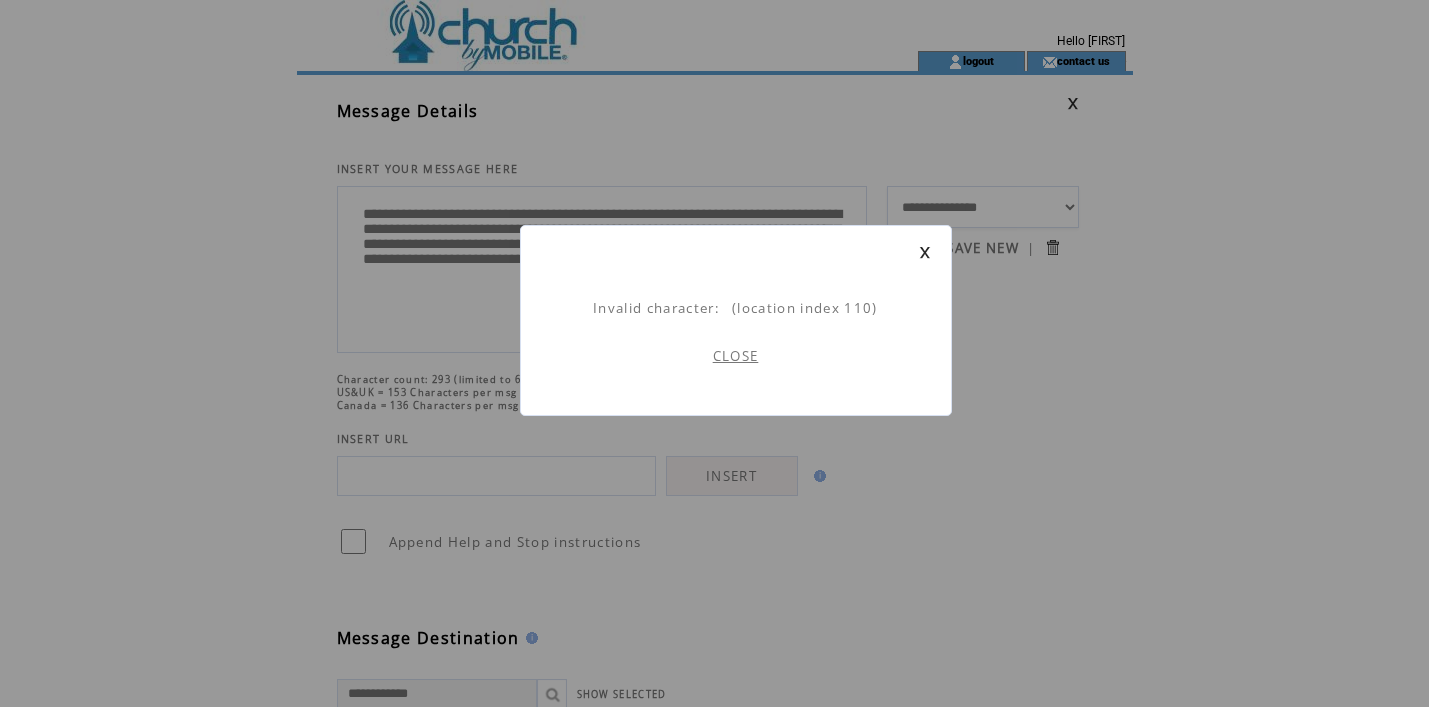 scroll, scrollTop: 1, scrollLeft: 0, axis: vertical 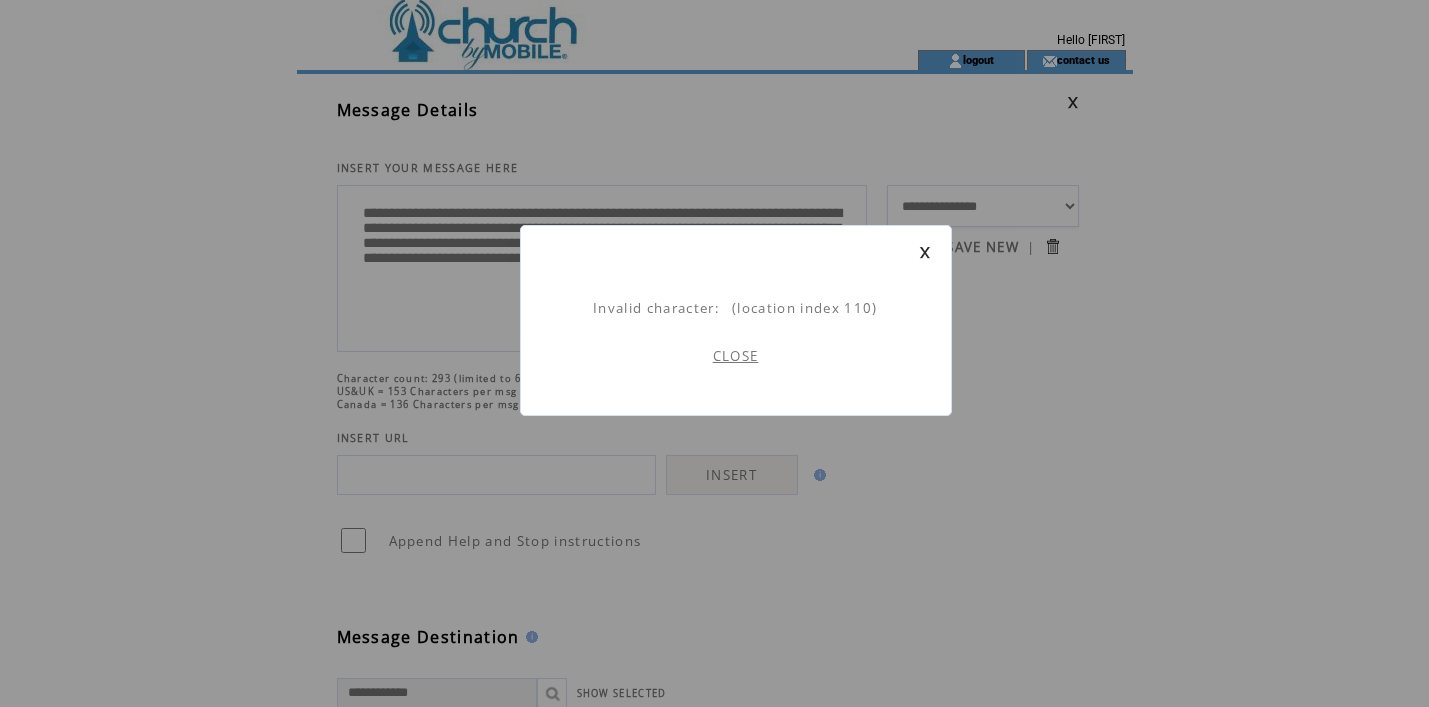 click on "CLOSE" at bounding box center [736, 356] 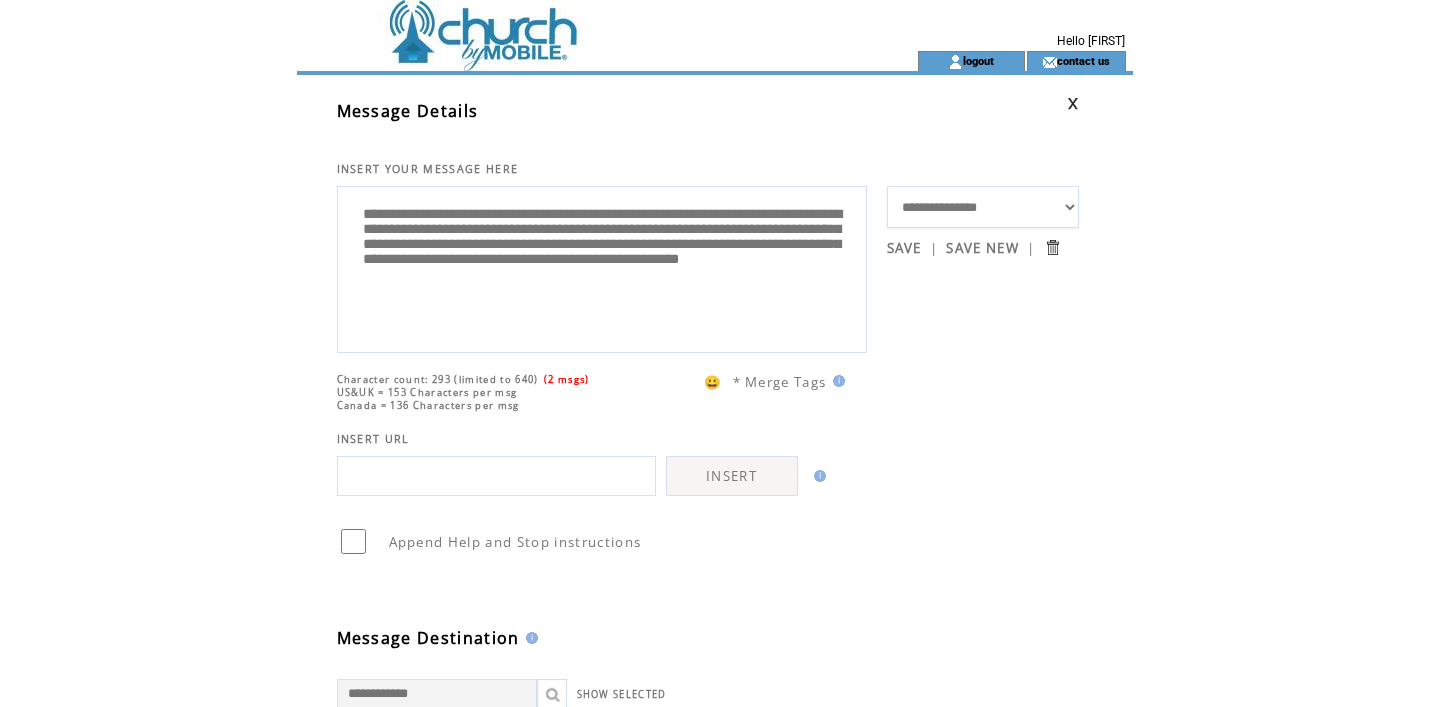 drag, startPoint x: 466, startPoint y: 326, endPoint x: 304, endPoint y: 160, distance: 231.94827 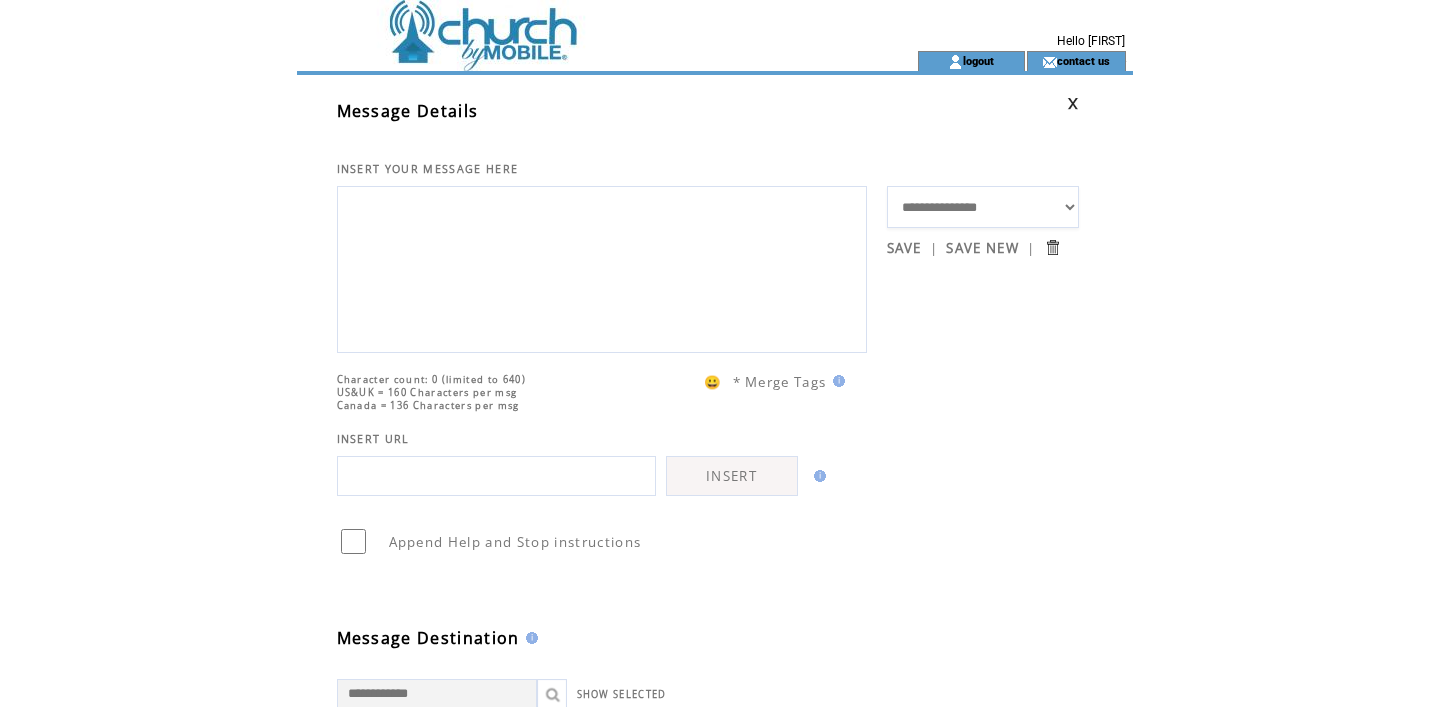 paste on "**********" 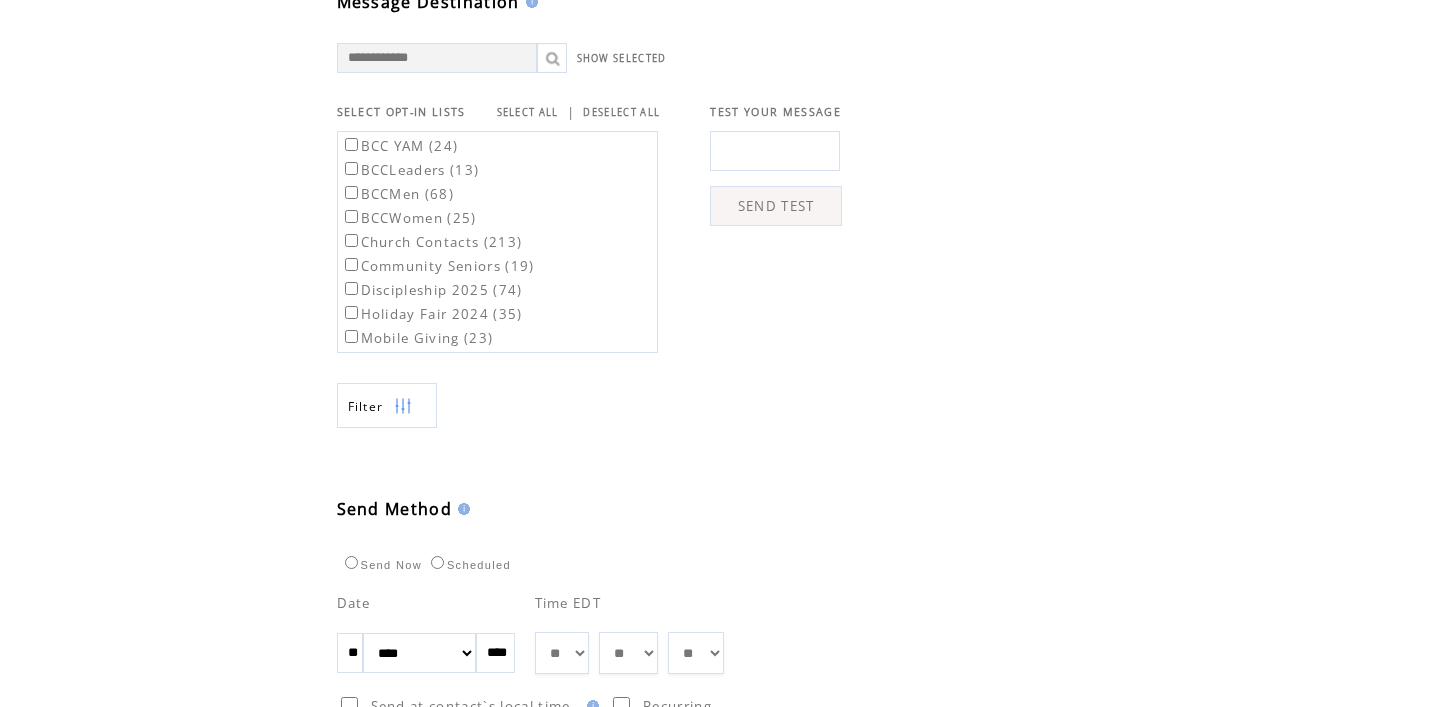 scroll, scrollTop: 637, scrollLeft: 0, axis: vertical 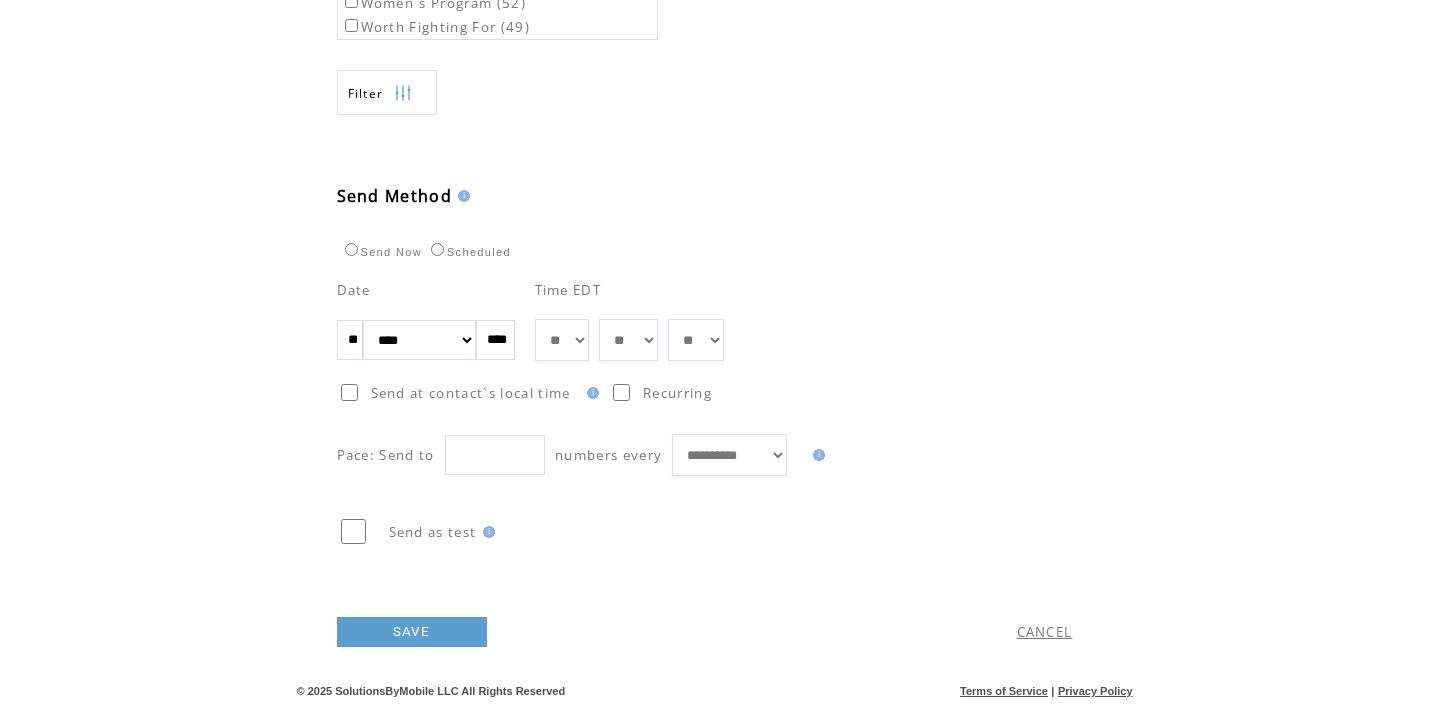 type on "**********" 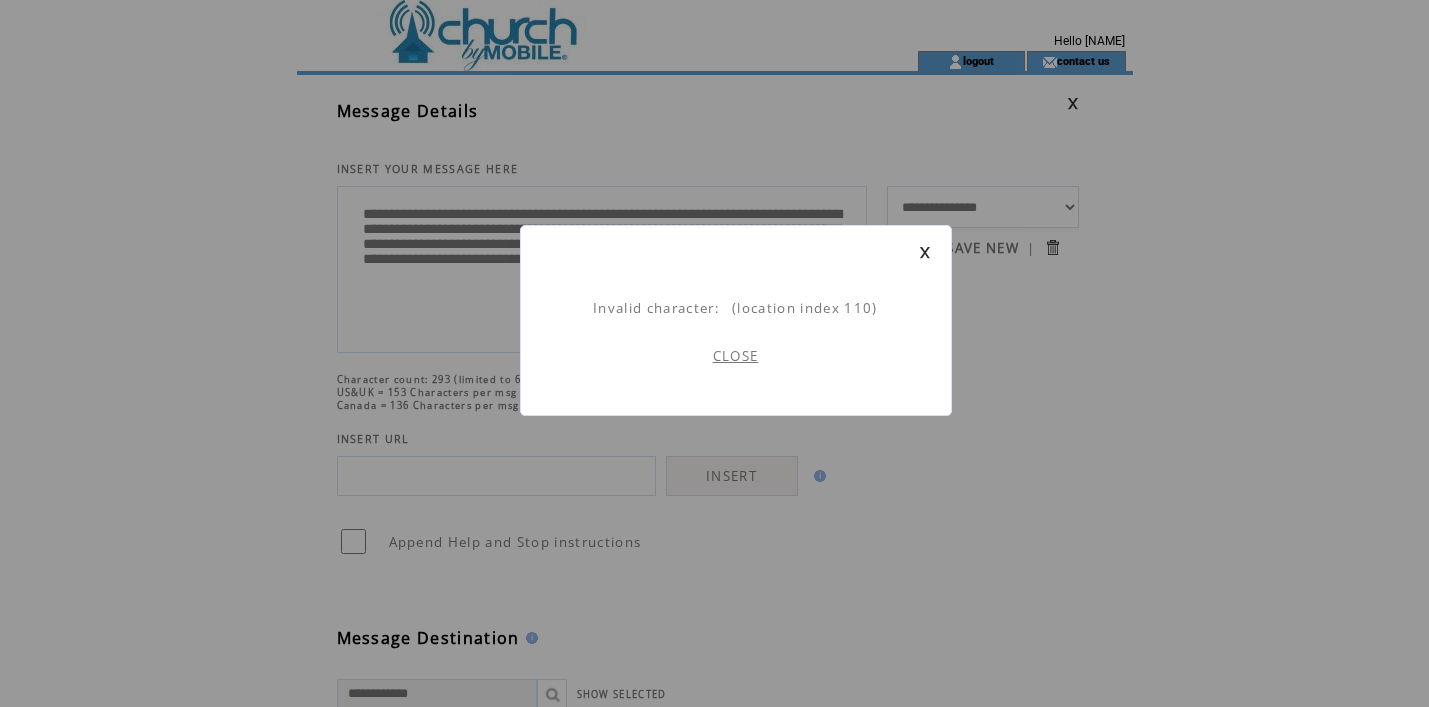 scroll, scrollTop: 1, scrollLeft: 0, axis: vertical 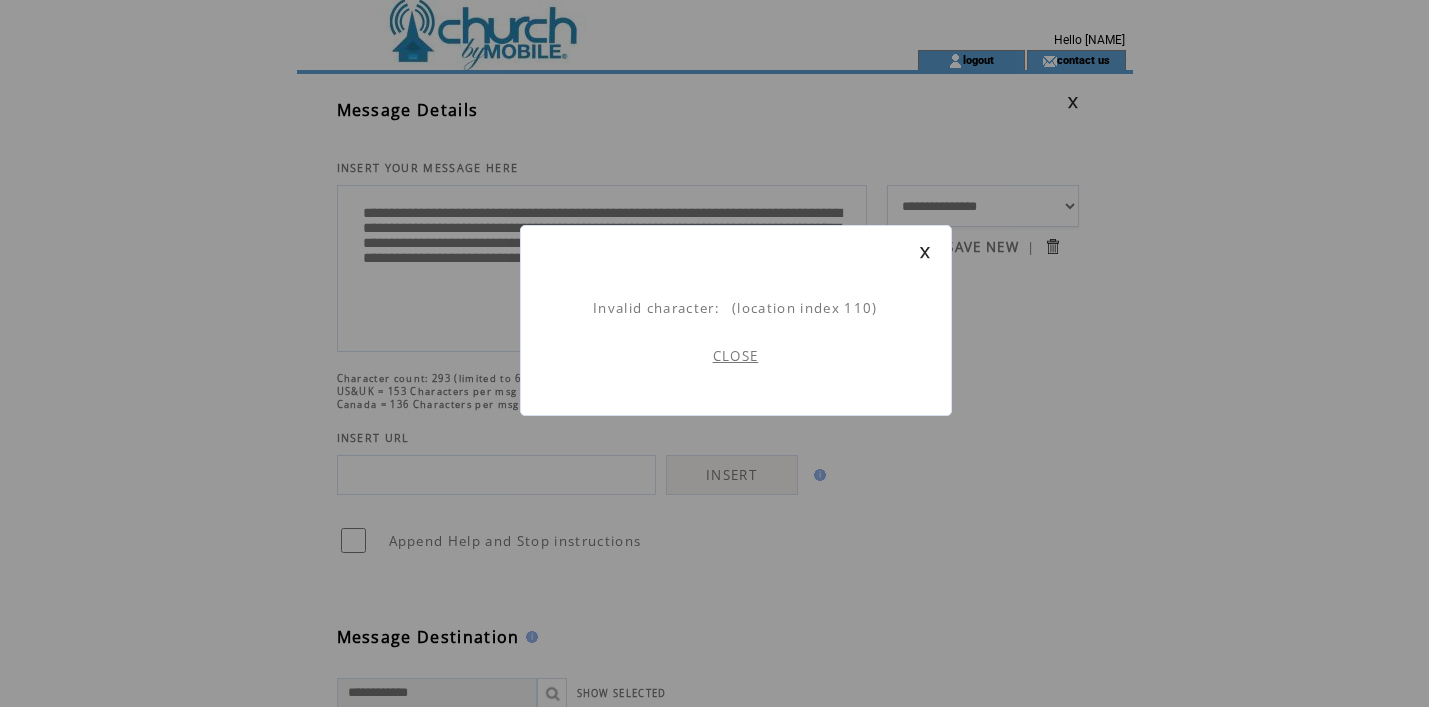 click on "CLOSE" at bounding box center [736, 356] 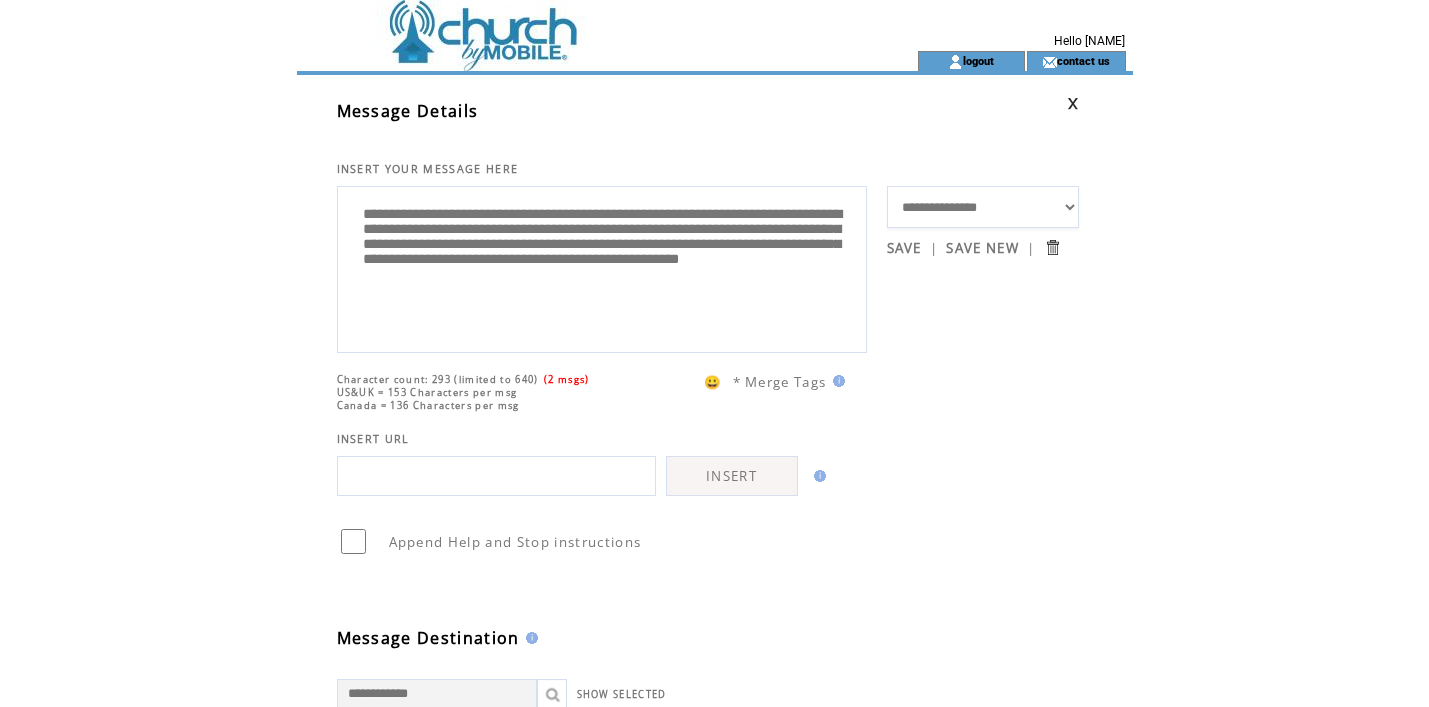 drag, startPoint x: 453, startPoint y: 327, endPoint x: 291, endPoint y: 195, distance: 208.9689 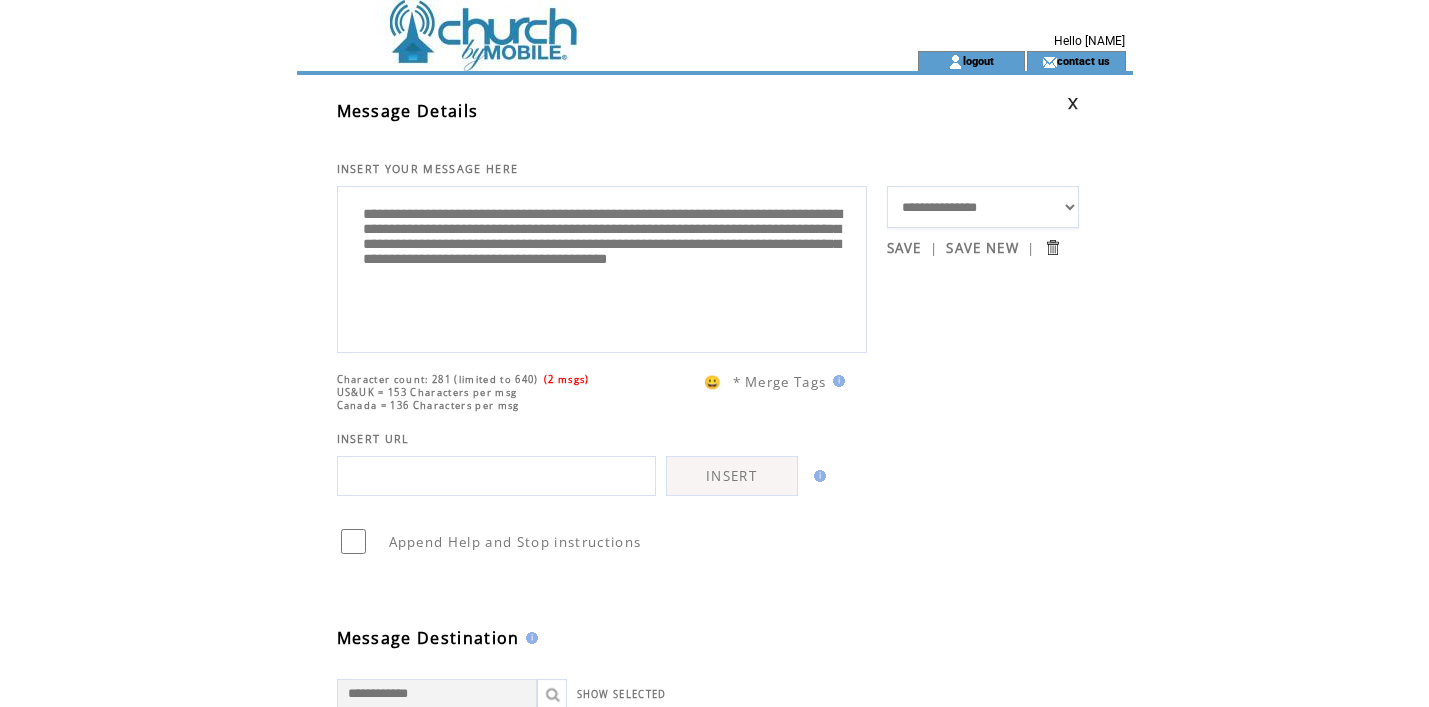 drag, startPoint x: 516, startPoint y: 238, endPoint x: 667, endPoint y: 241, distance: 151.0298 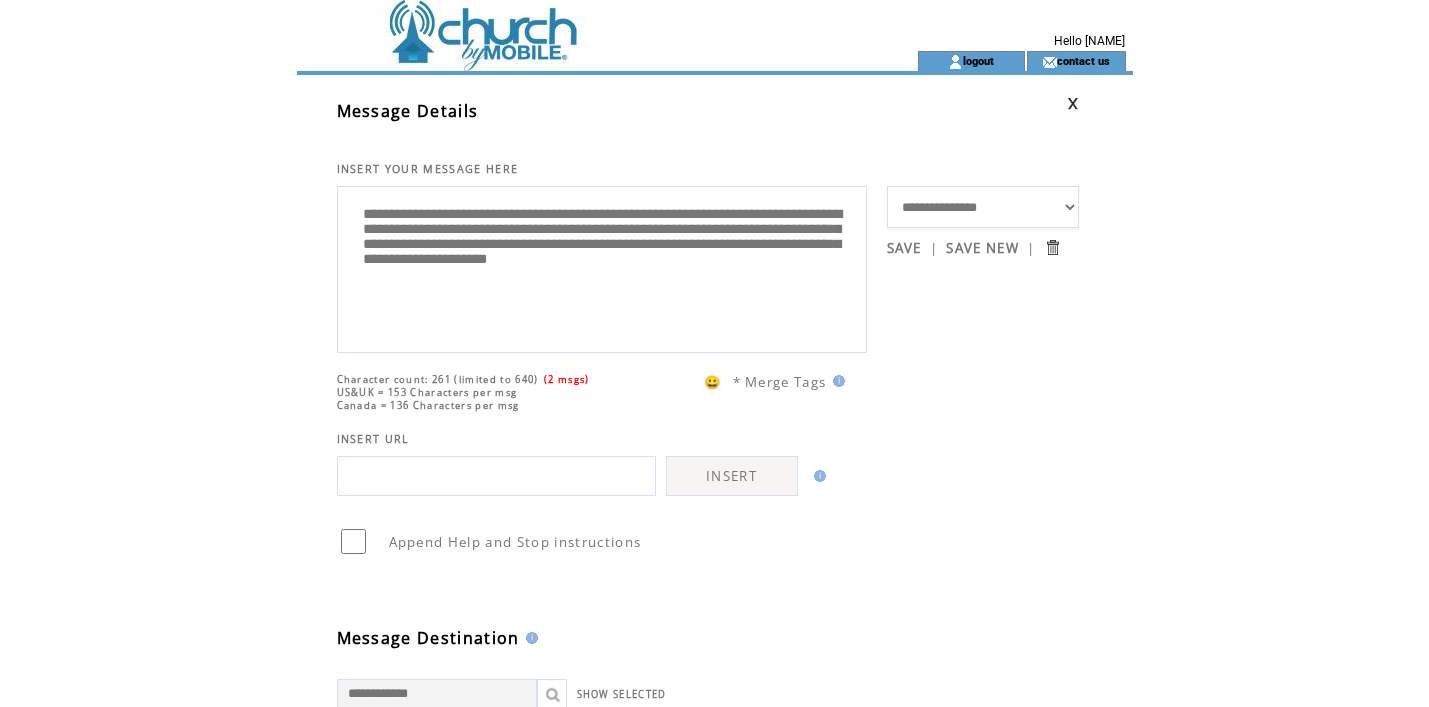 click on "**********" at bounding box center [602, 267] 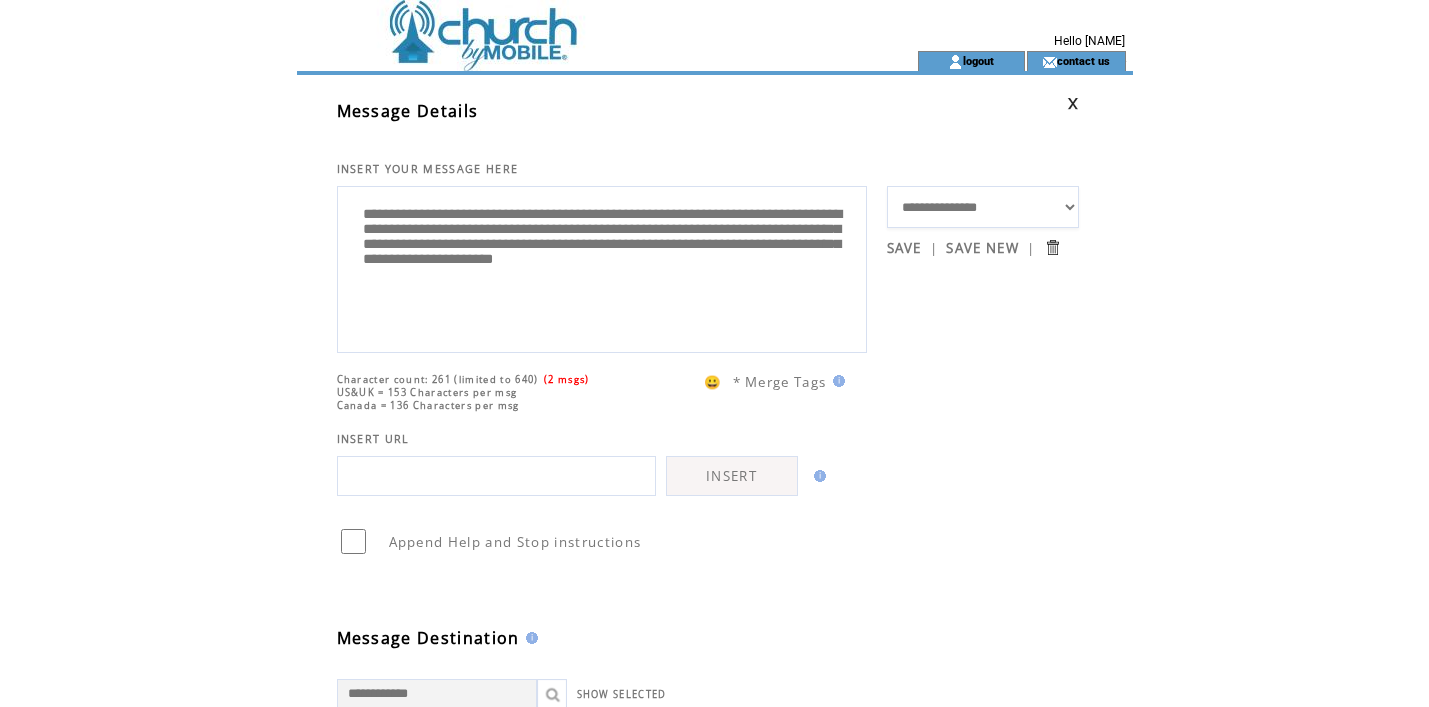 paste on "**********" 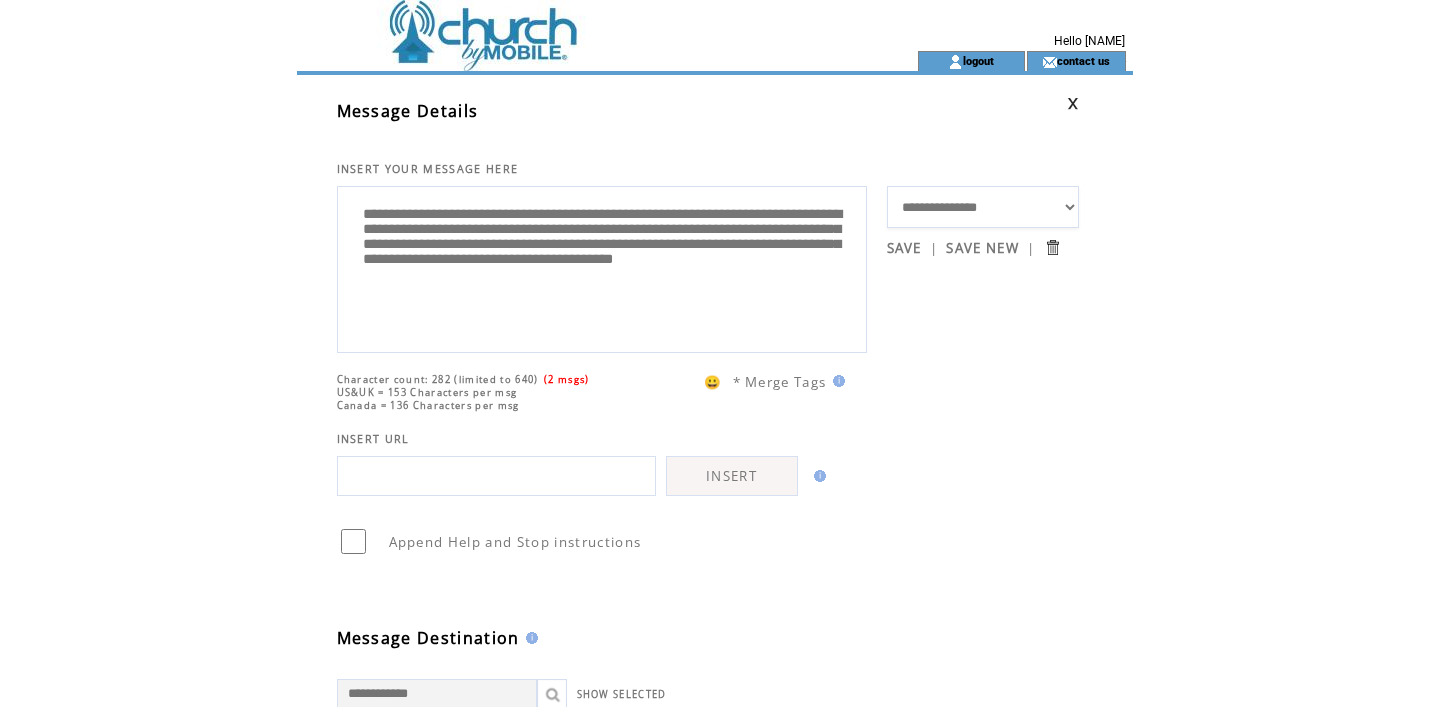 click on "**********" at bounding box center [602, 267] 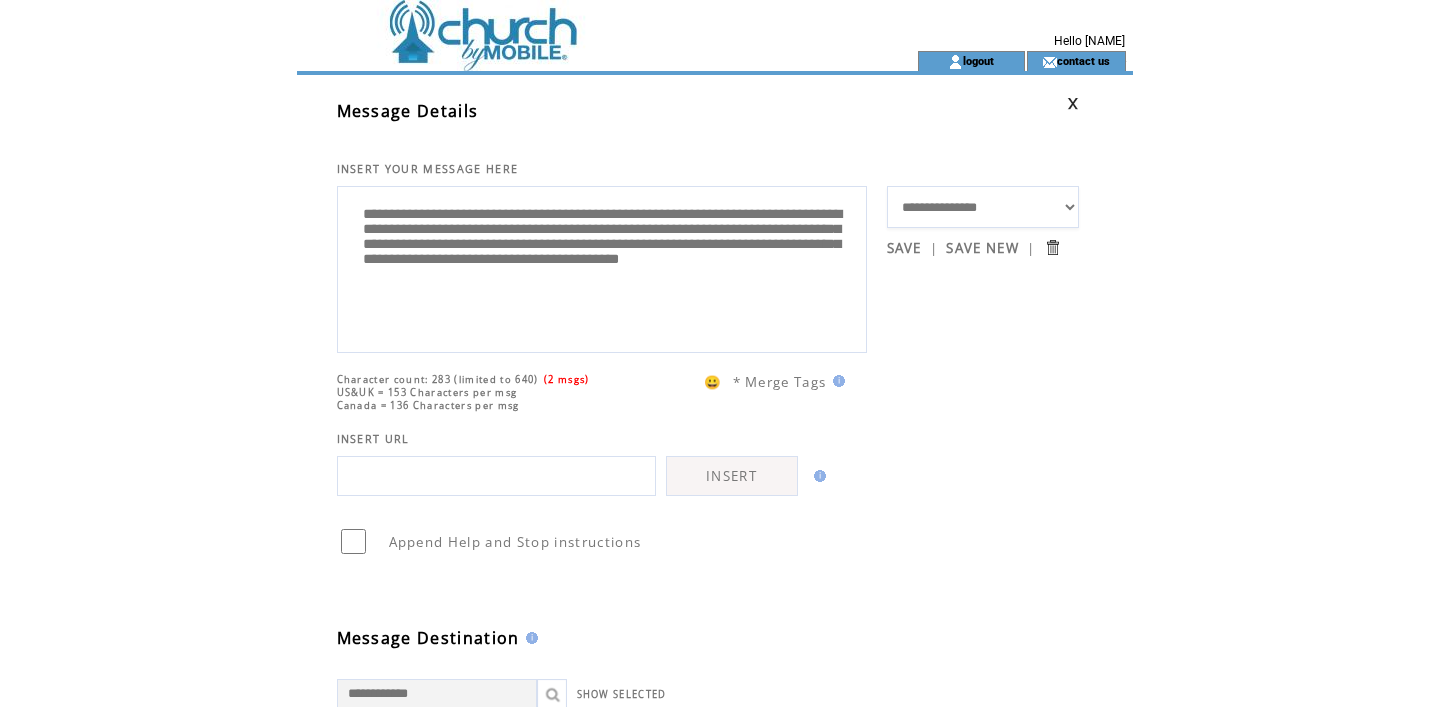click on "**********" at bounding box center (602, 267) 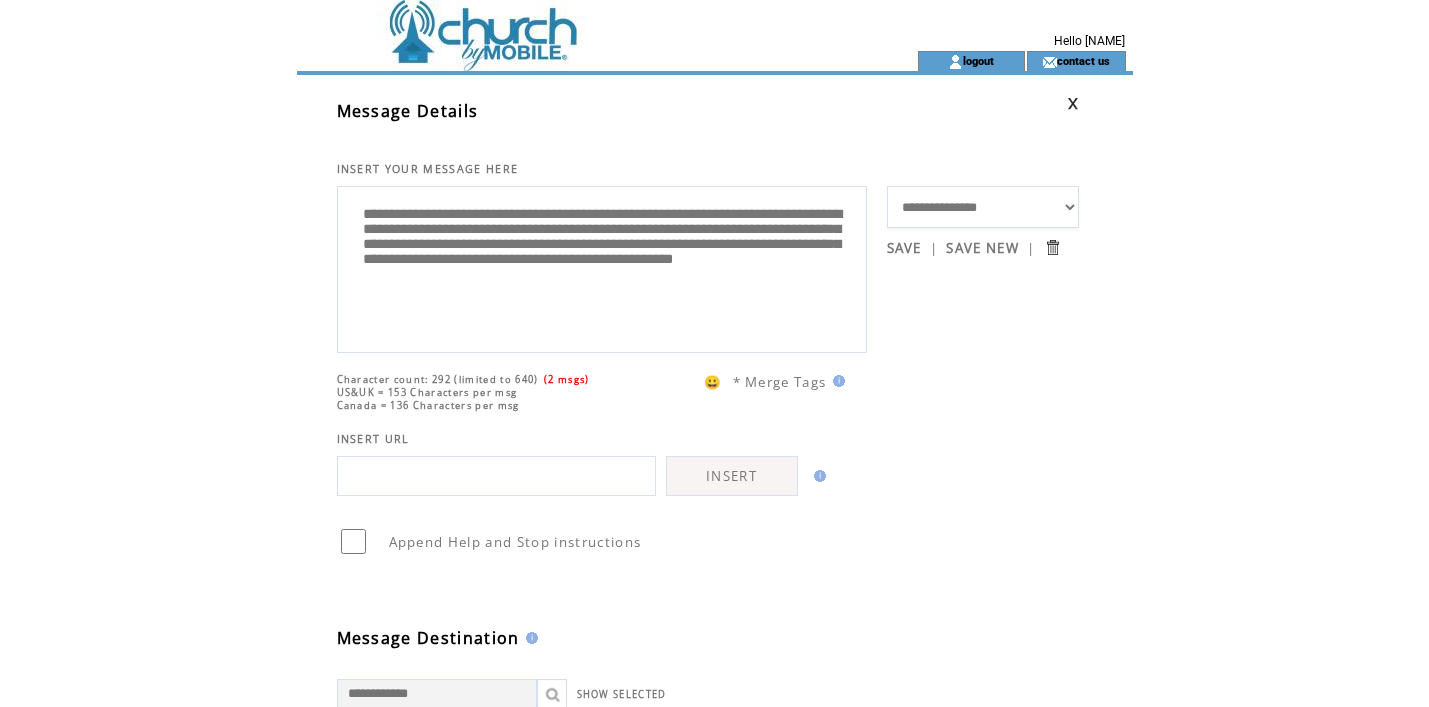 drag, startPoint x: 761, startPoint y: 237, endPoint x: 393, endPoint y: 261, distance: 368.78177 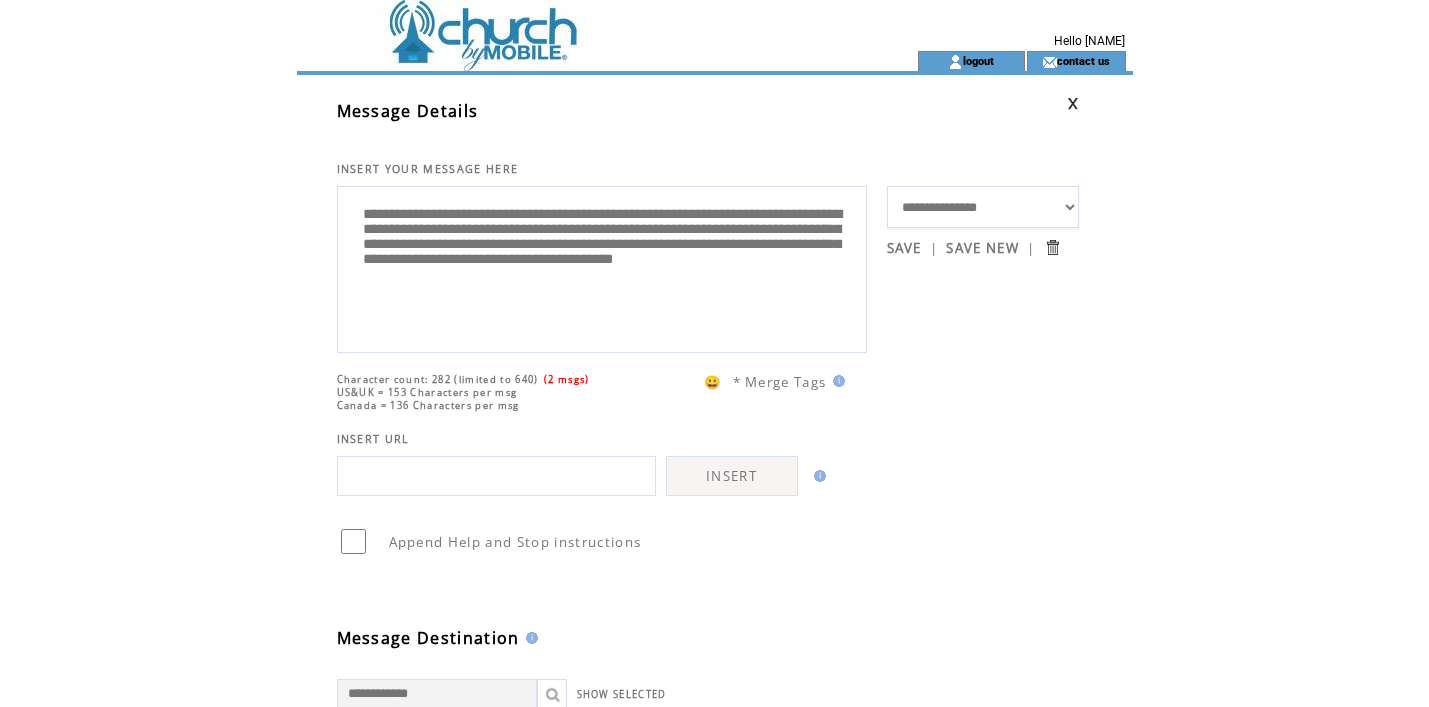 click on "**********" at bounding box center (602, 267) 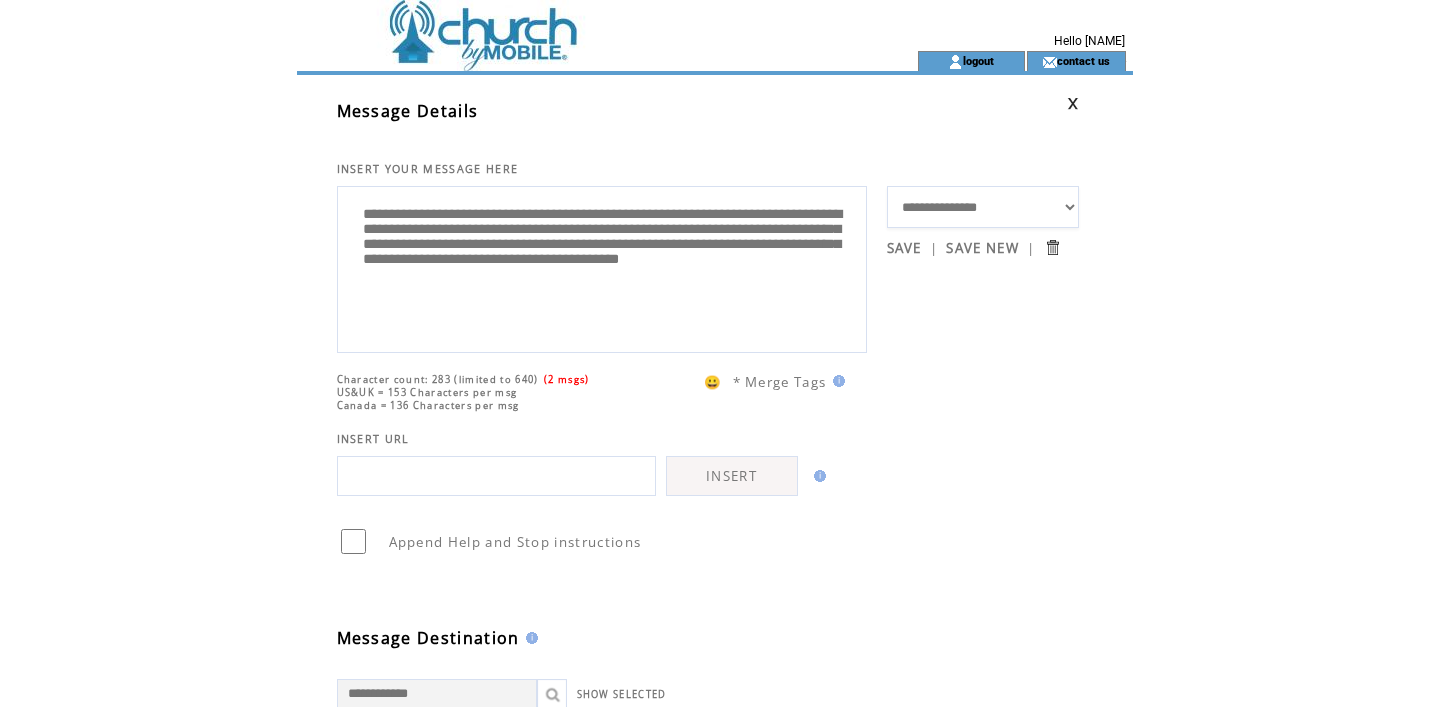 click on "**********" at bounding box center [602, 267] 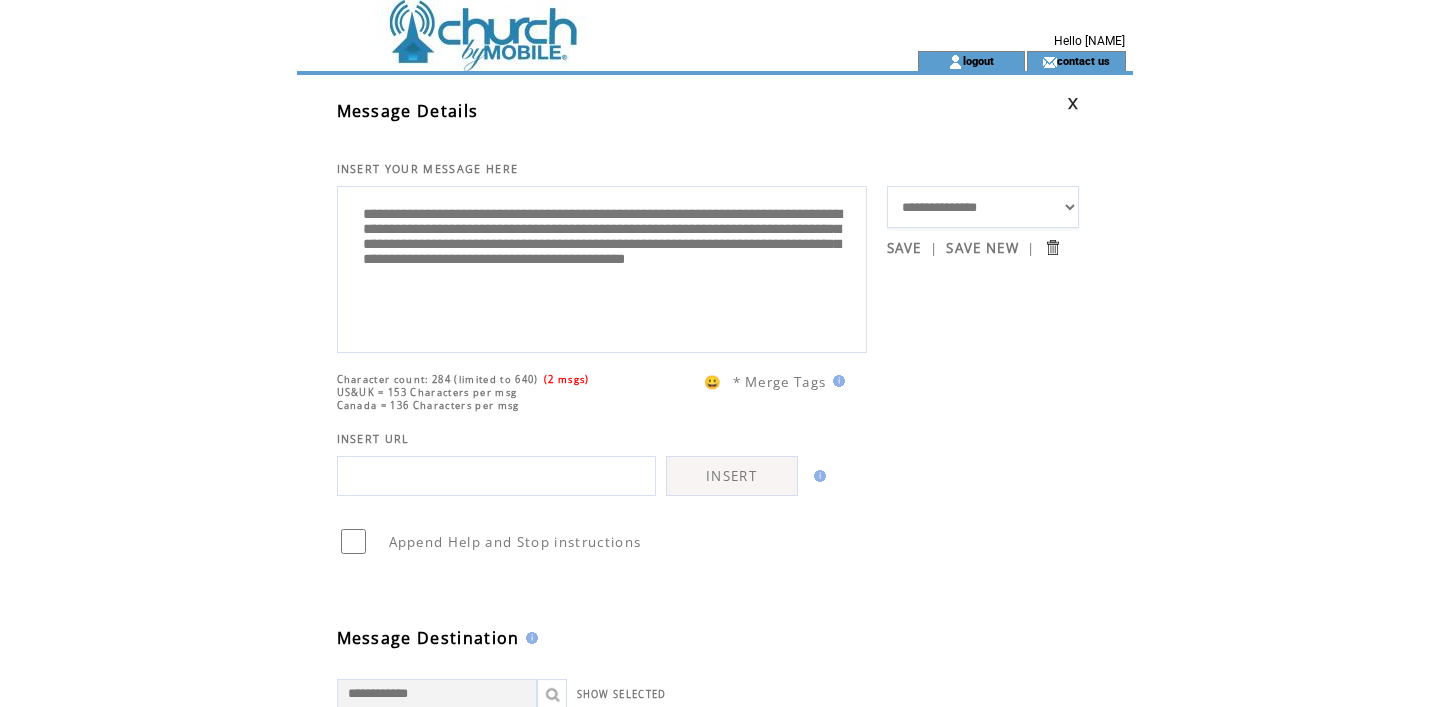 click on "**********" at bounding box center (602, 267) 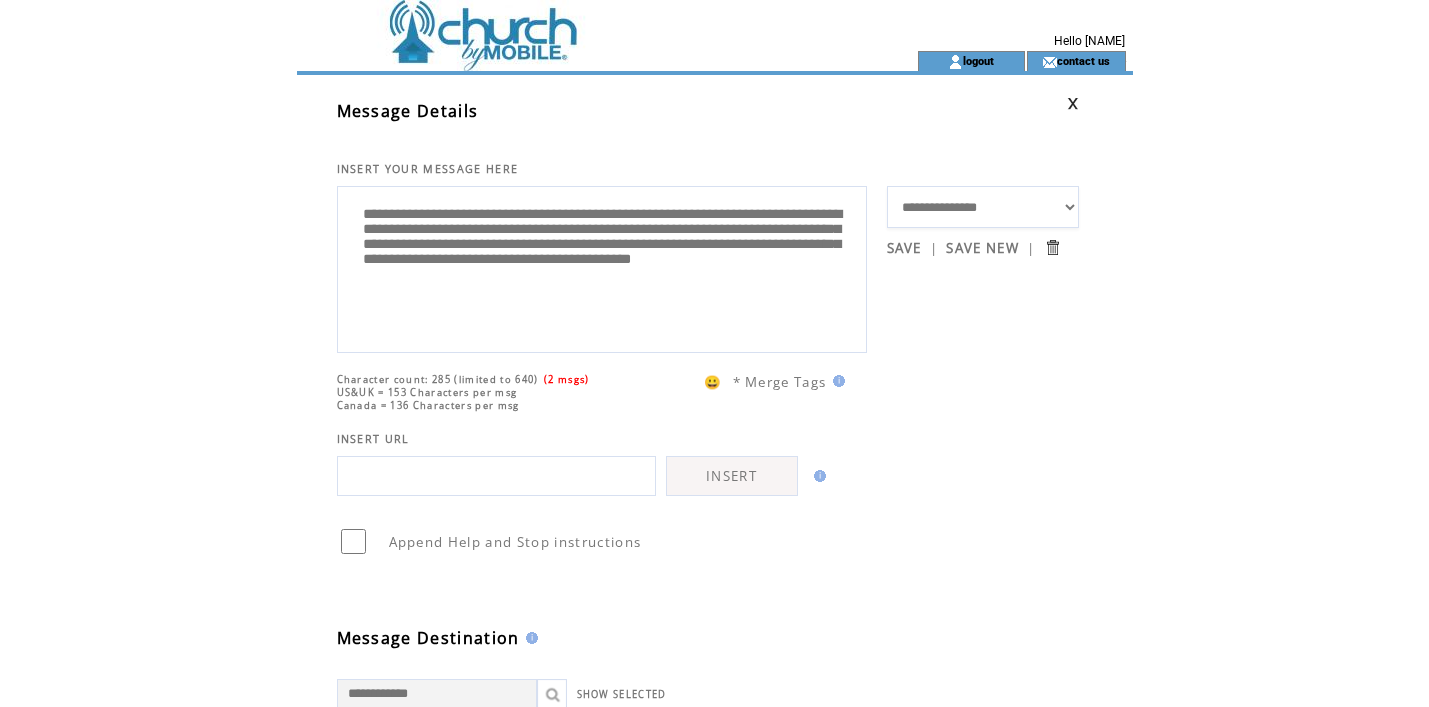 click on "**********" at bounding box center (602, 267) 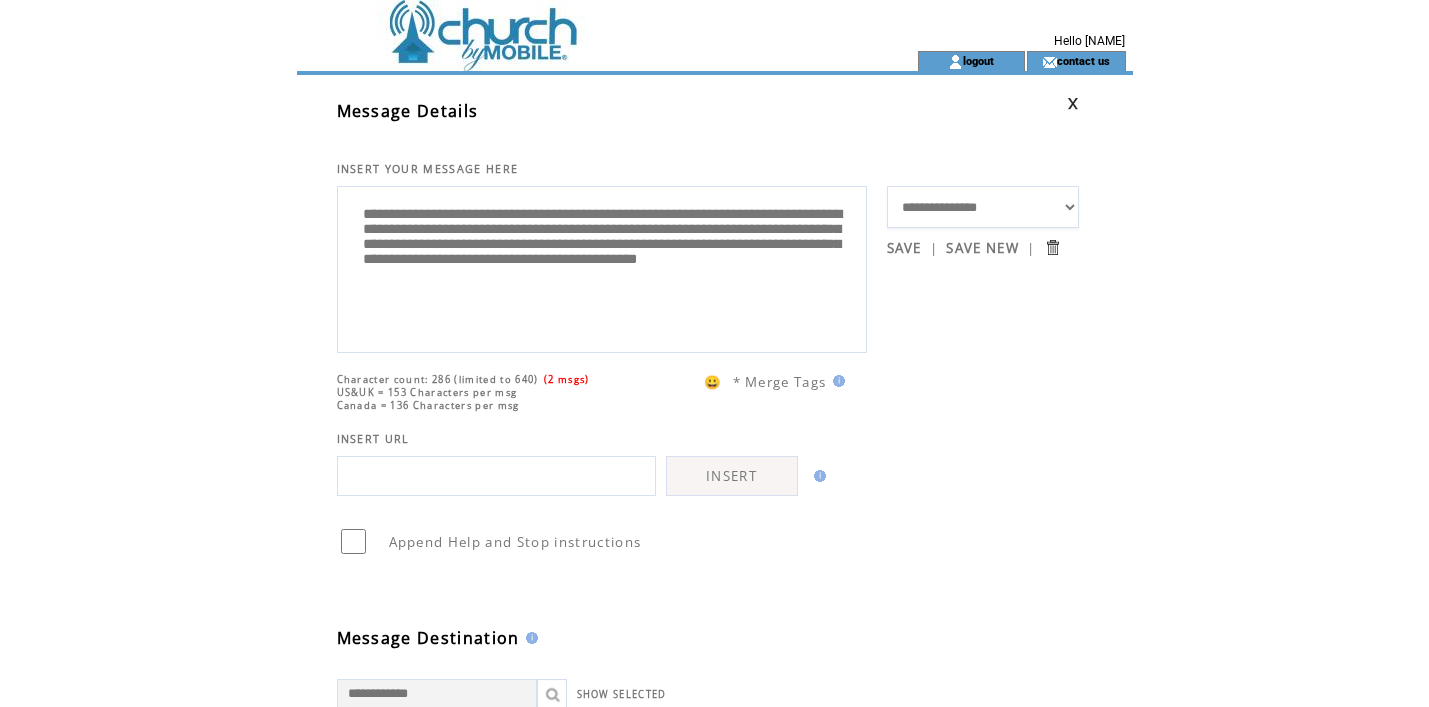 click on "**********" at bounding box center [602, 267] 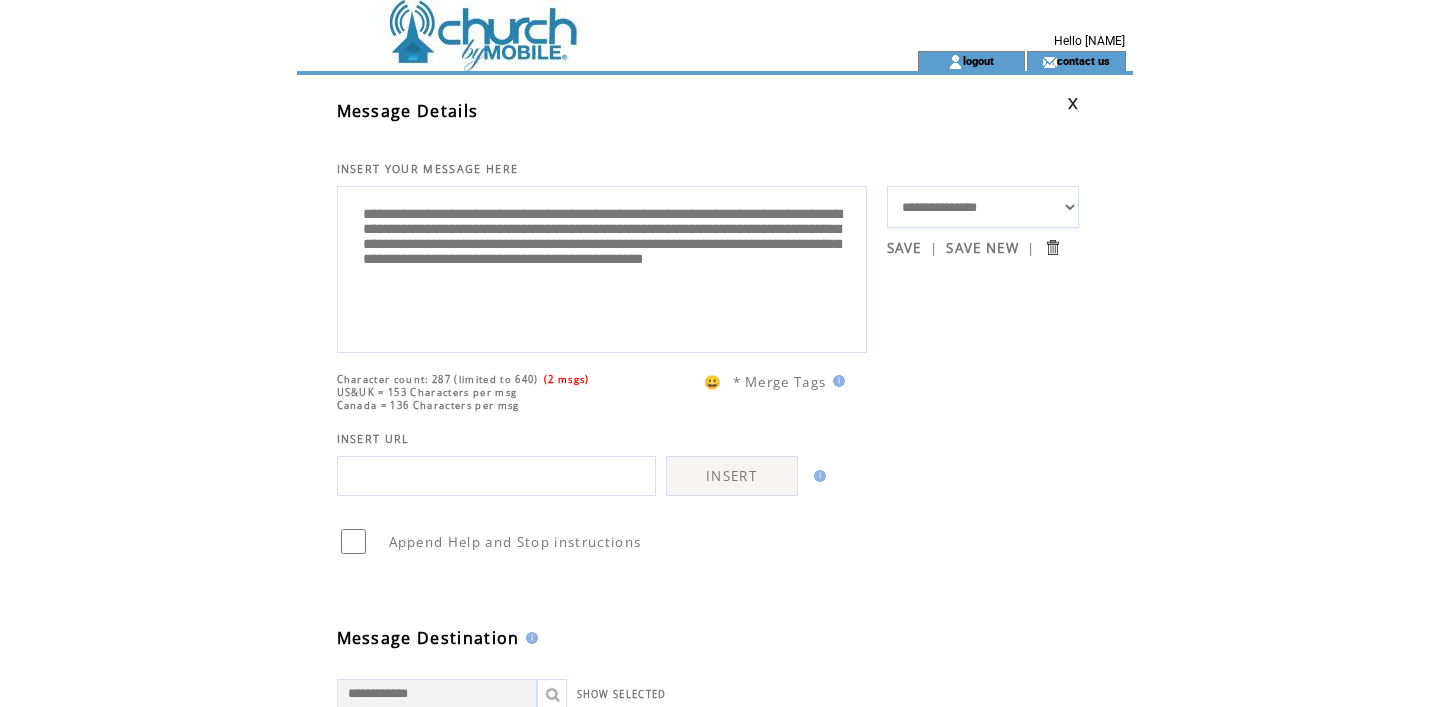 click on "**********" at bounding box center (602, 267) 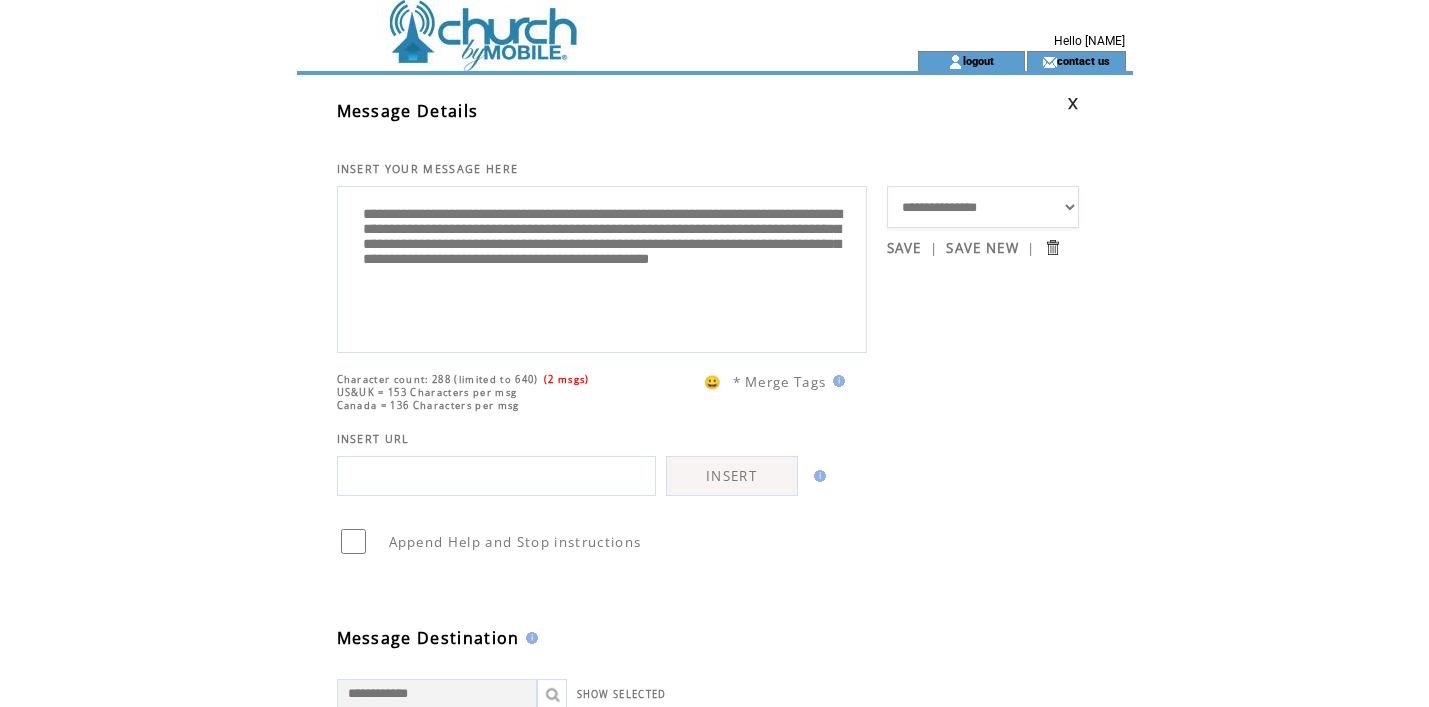 click on "**********" at bounding box center [602, 267] 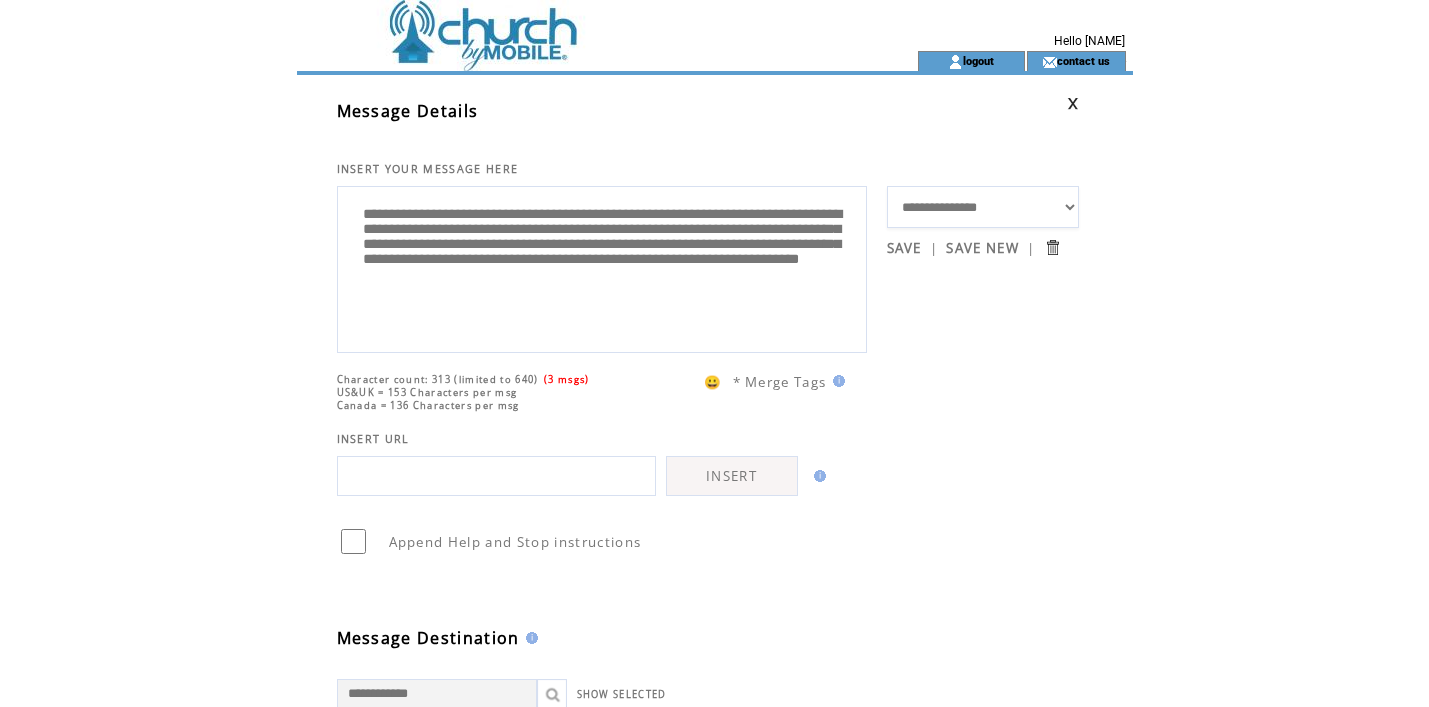 click on "**********" at bounding box center (602, 267) 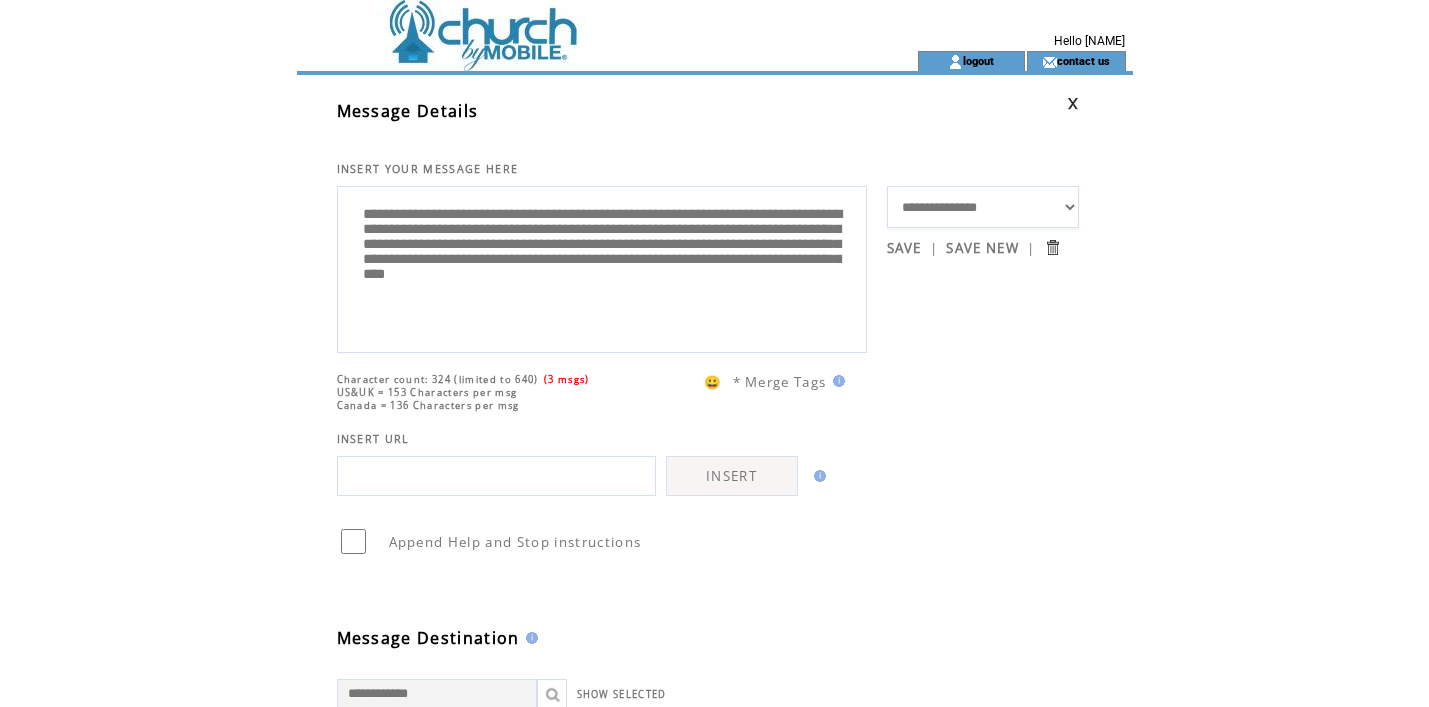 drag, startPoint x: 775, startPoint y: 276, endPoint x: 697, endPoint y: 292, distance: 79.624115 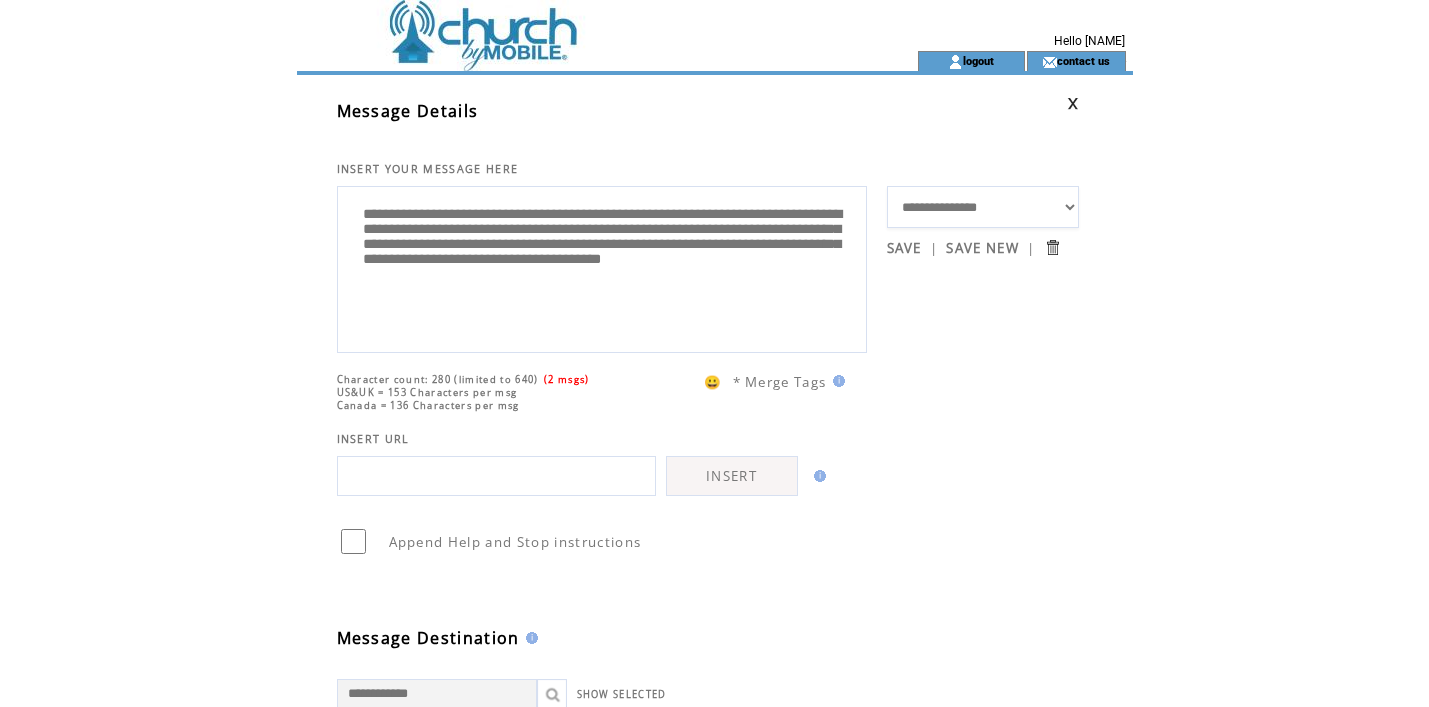 click on "**********" at bounding box center (602, 267) 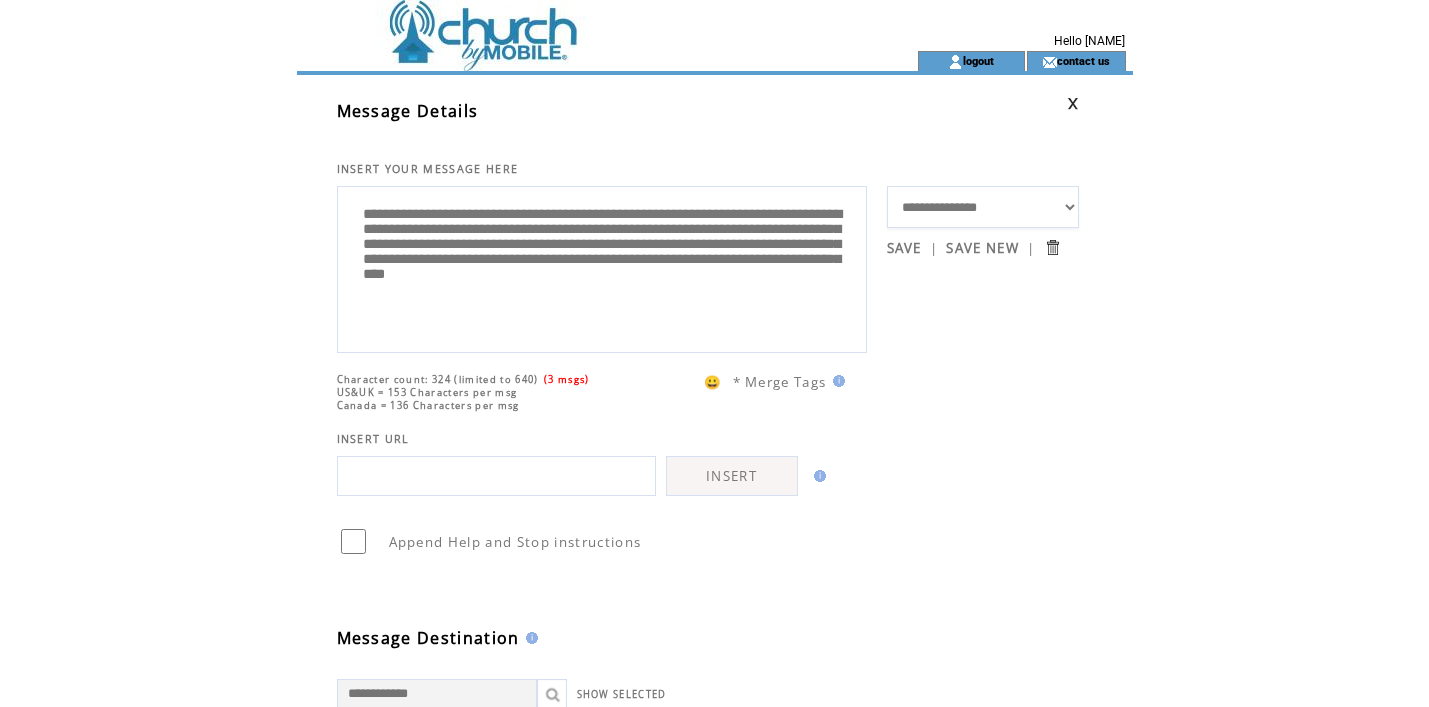 click on "**********" at bounding box center [602, 267] 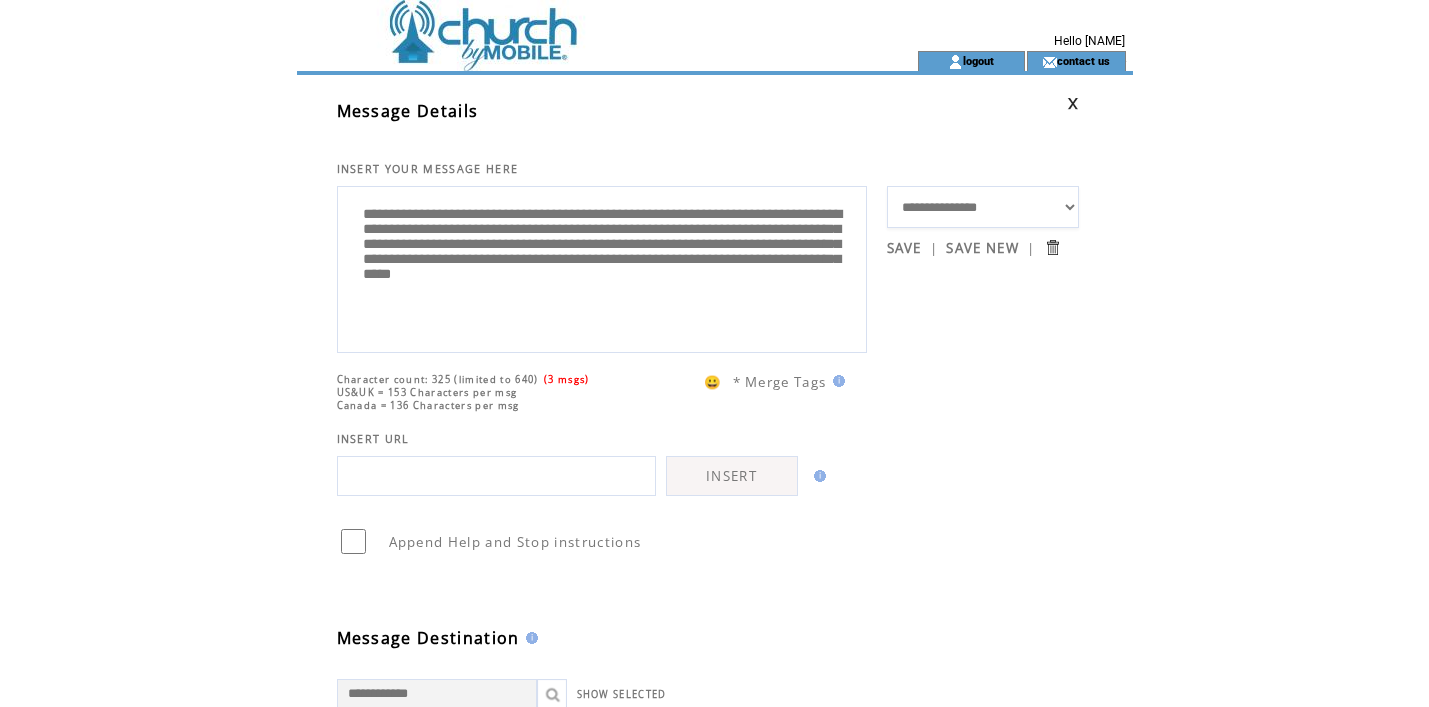 click on "**********" at bounding box center (602, 267) 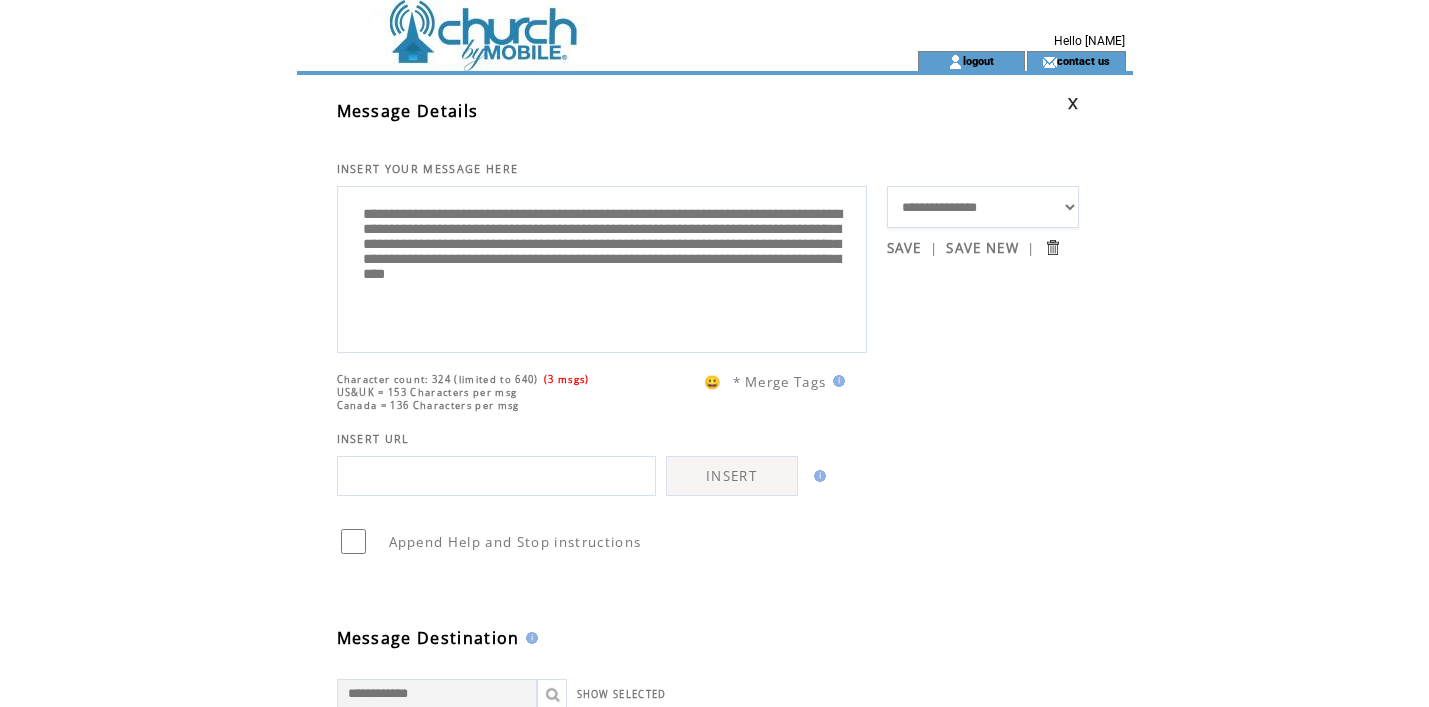 drag, startPoint x: 661, startPoint y: 297, endPoint x: 750, endPoint y: 294, distance: 89.050545 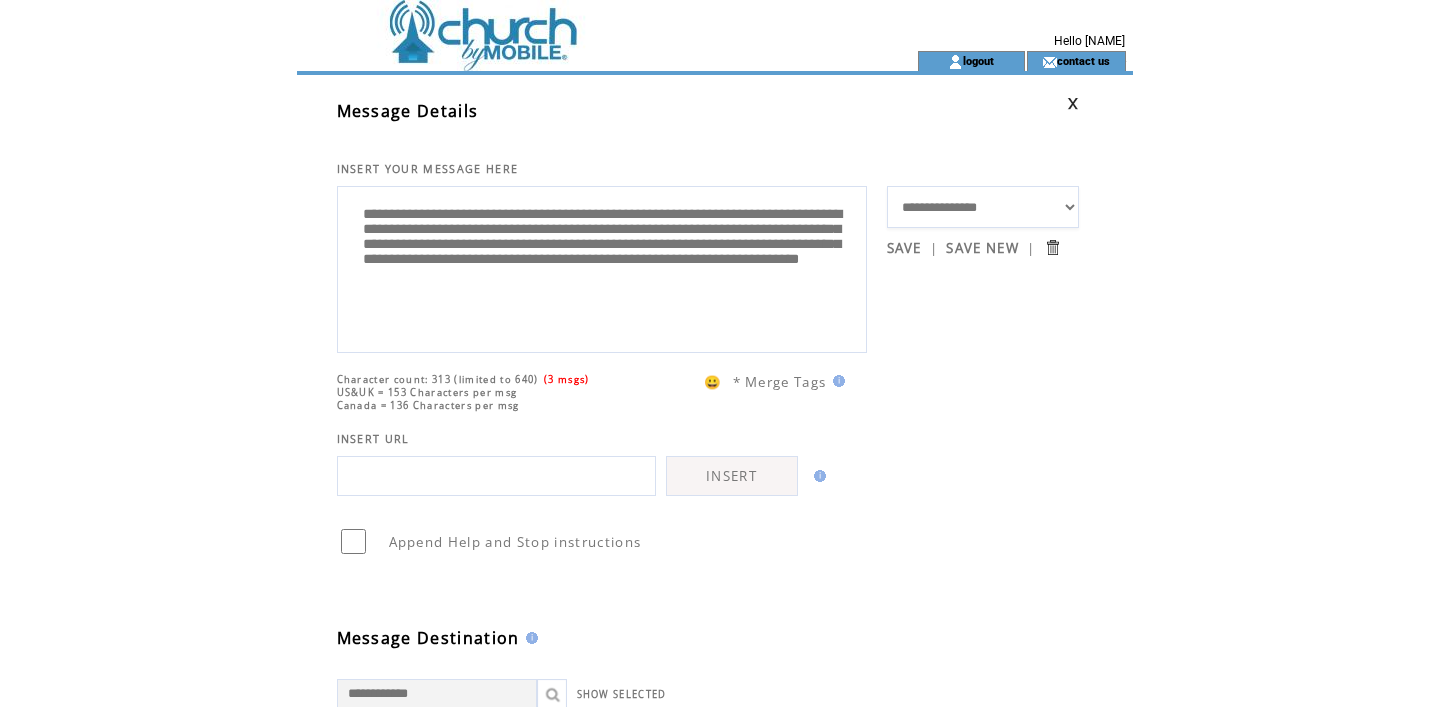 drag, startPoint x: 698, startPoint y: 314, endPoint x: 289, endPoint y: 216, distance: 420.577 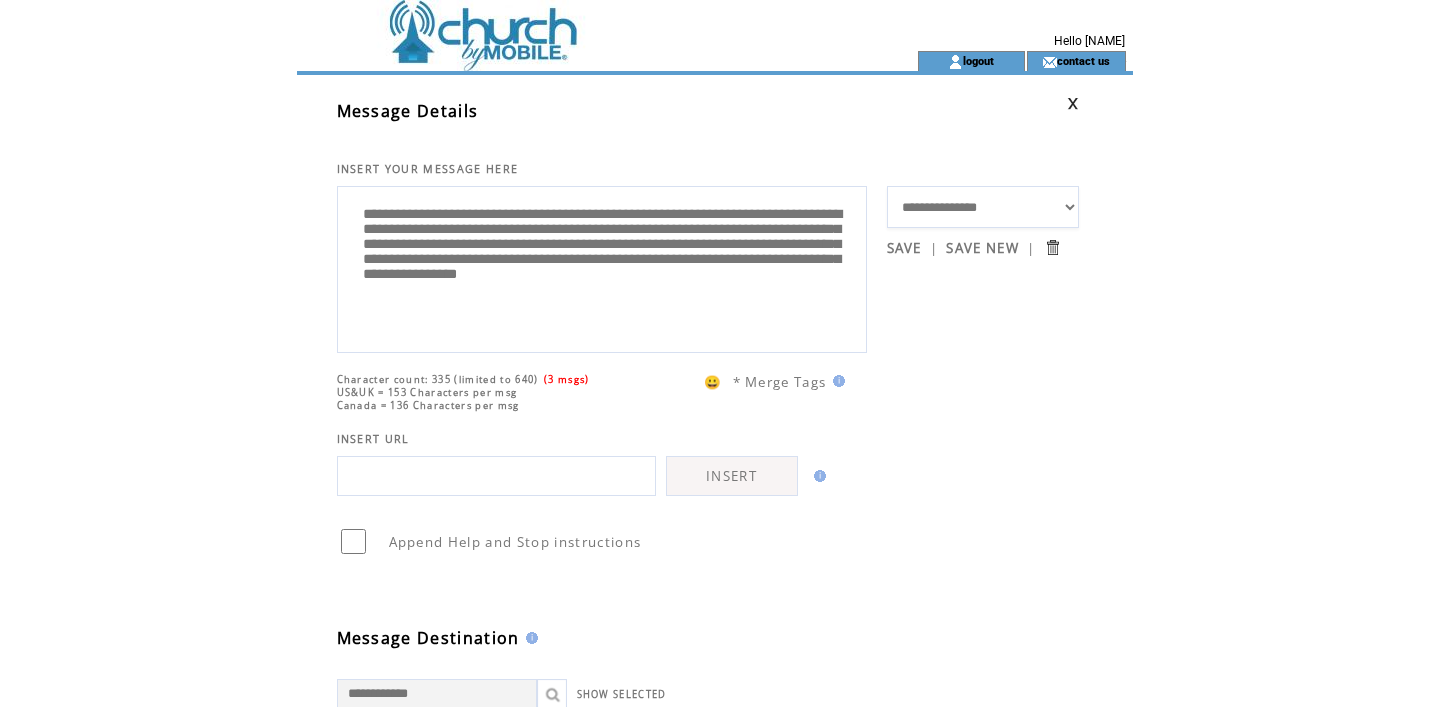 scroll, scrollTop: 0, scrollLeft: 0, axis: both 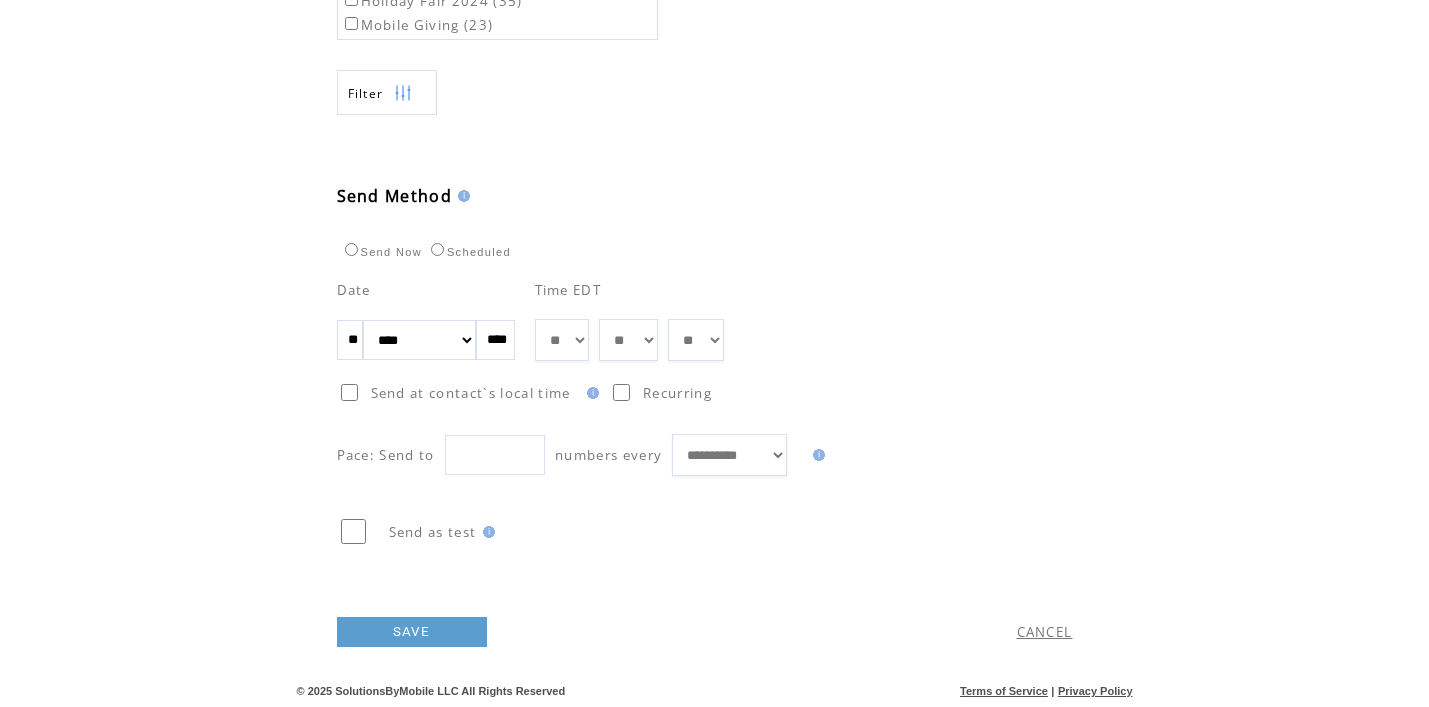 type on "**********" 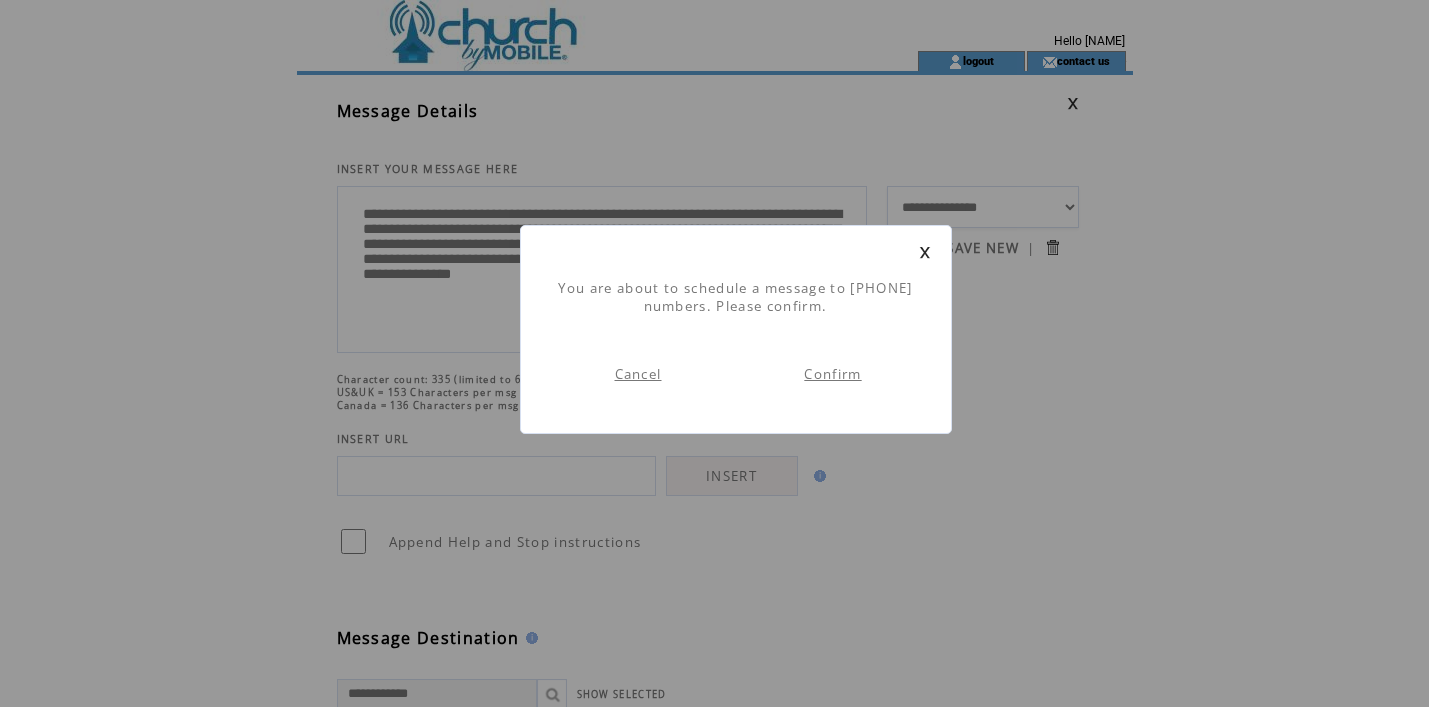scroll, scrollTop: 1, scrollLeft: 0, axis: vertical 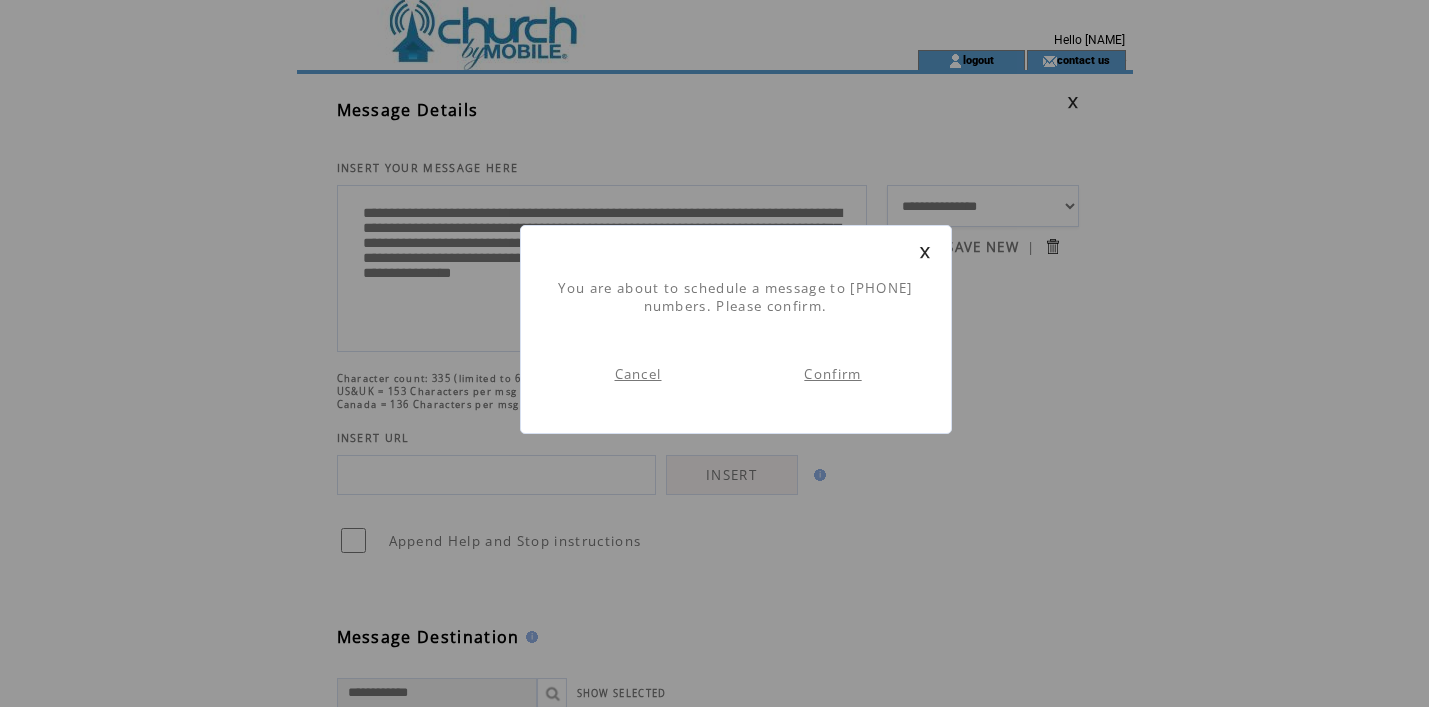 click on "Confirm" at bounding box center (832, 374) 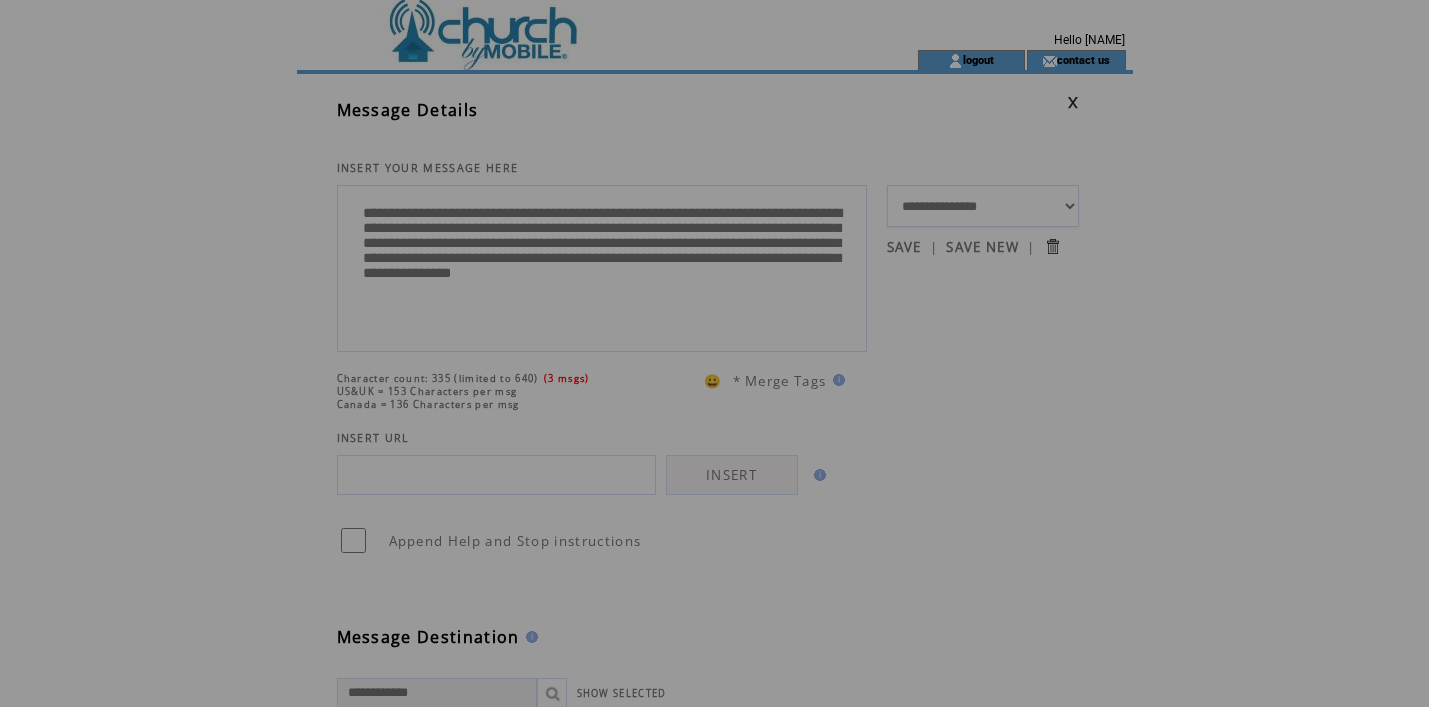scroll, scrollTop: 0, scrollLeft: 0, axis: both 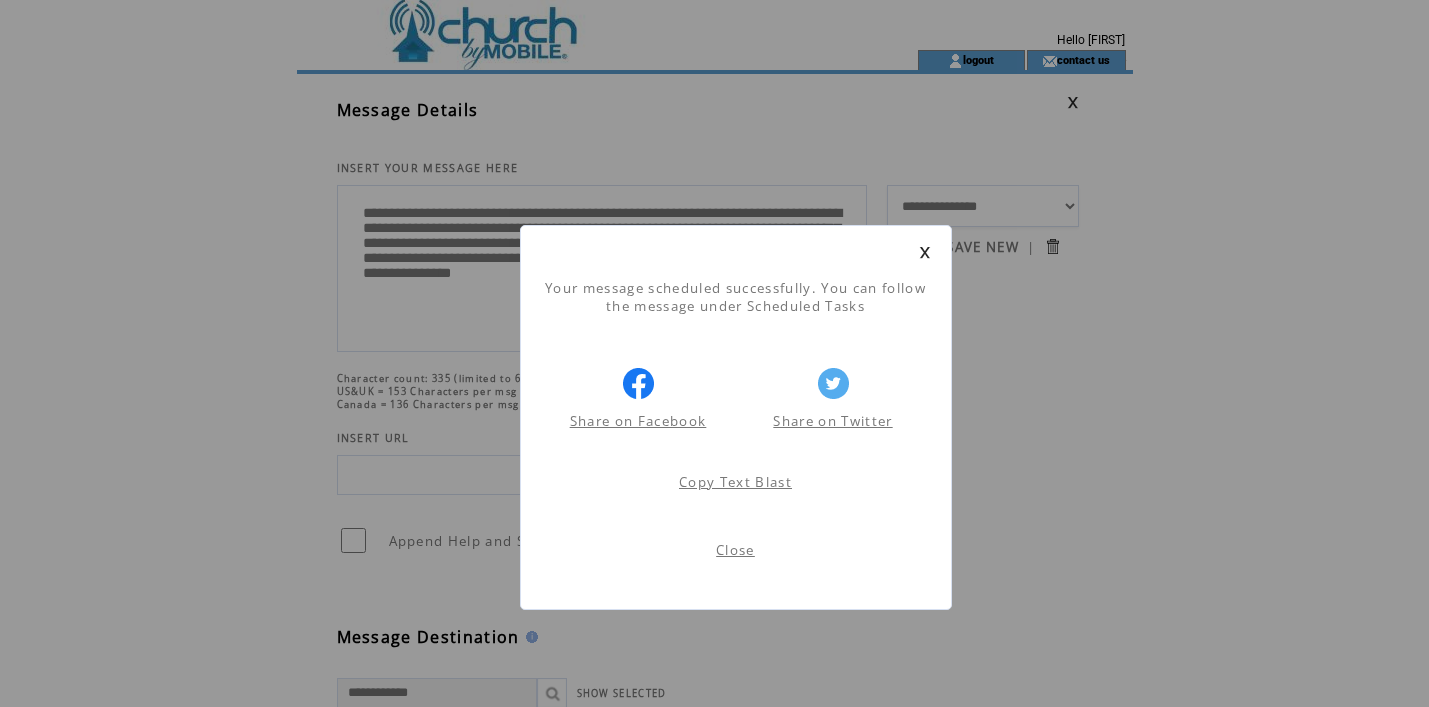 click on "Close" at bounding box center [735, 550] 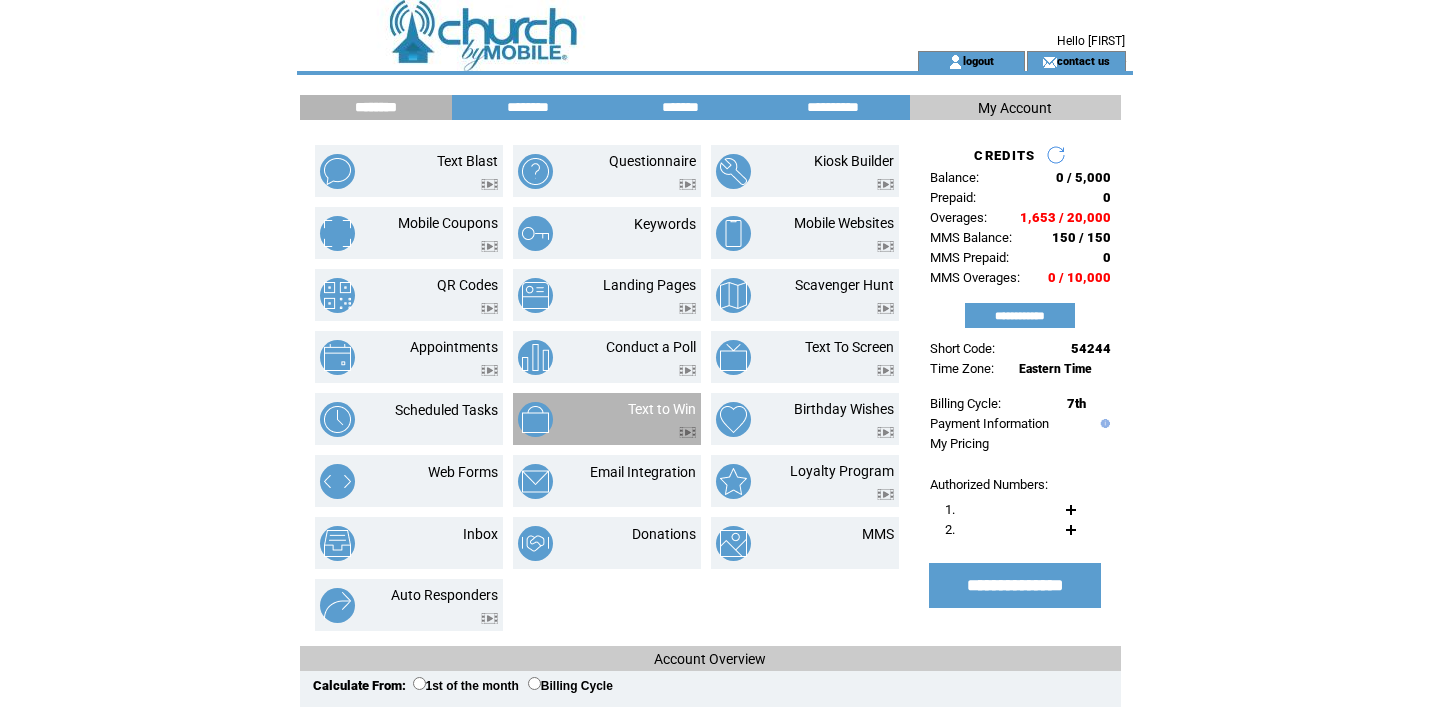 scroll, scrollTop: 0, scrollLeft: 0, axis: both 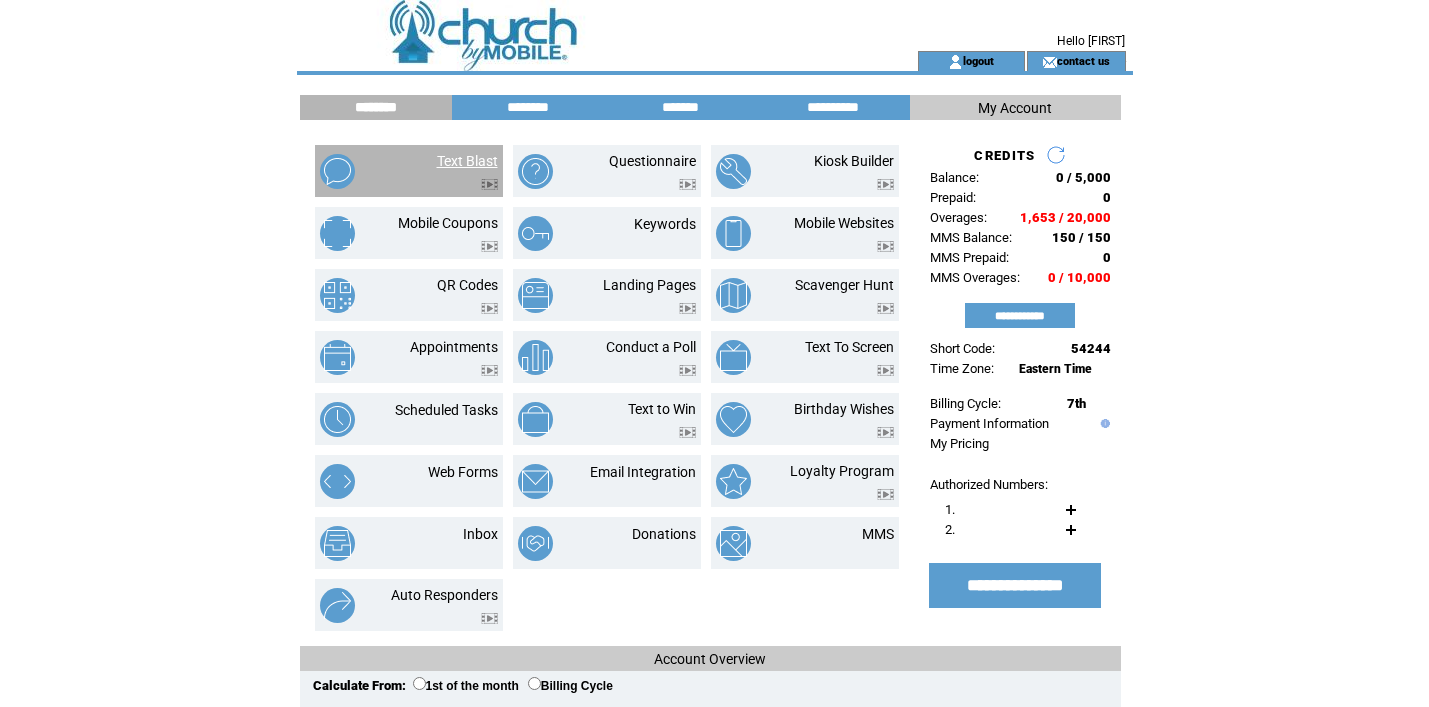 click on "Text Blast" at bounding box center (467, 161) 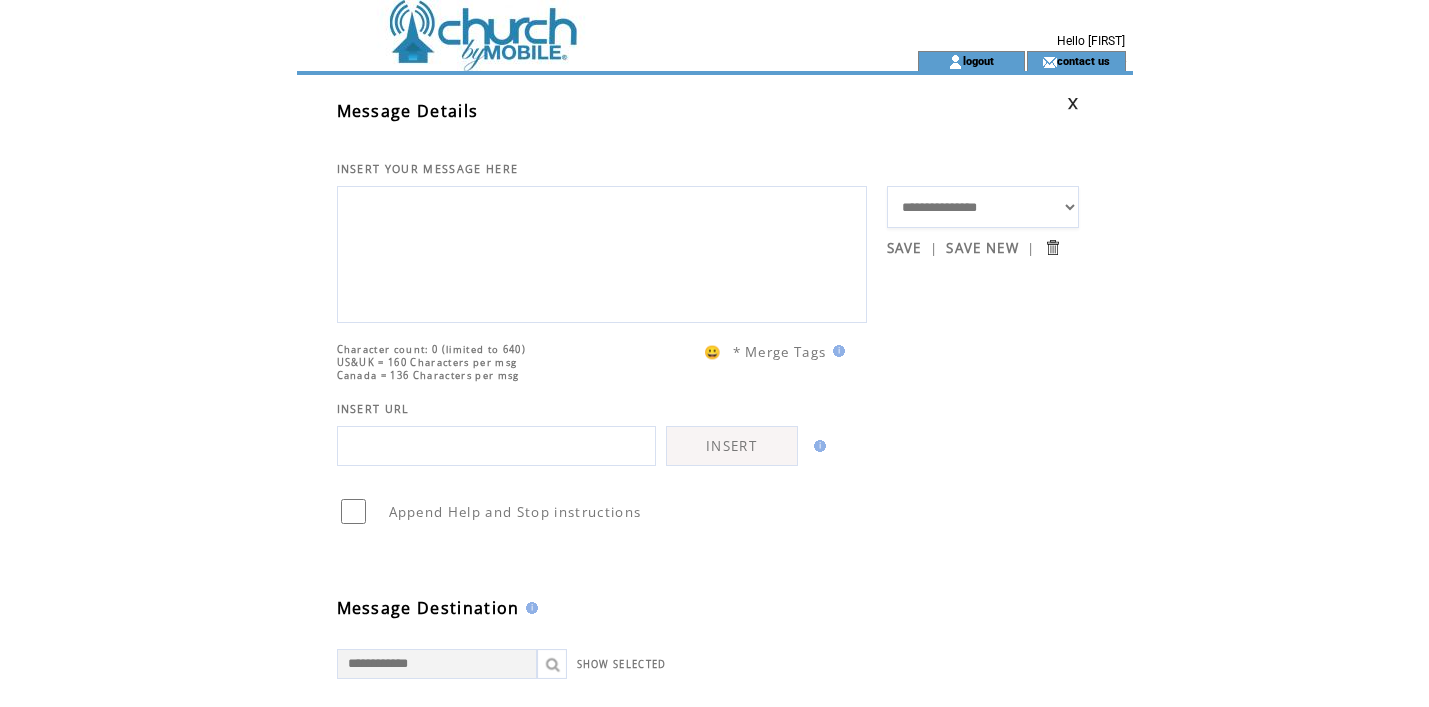 scroll, scrollTop: 0, scrollLeft: 0, axis: both 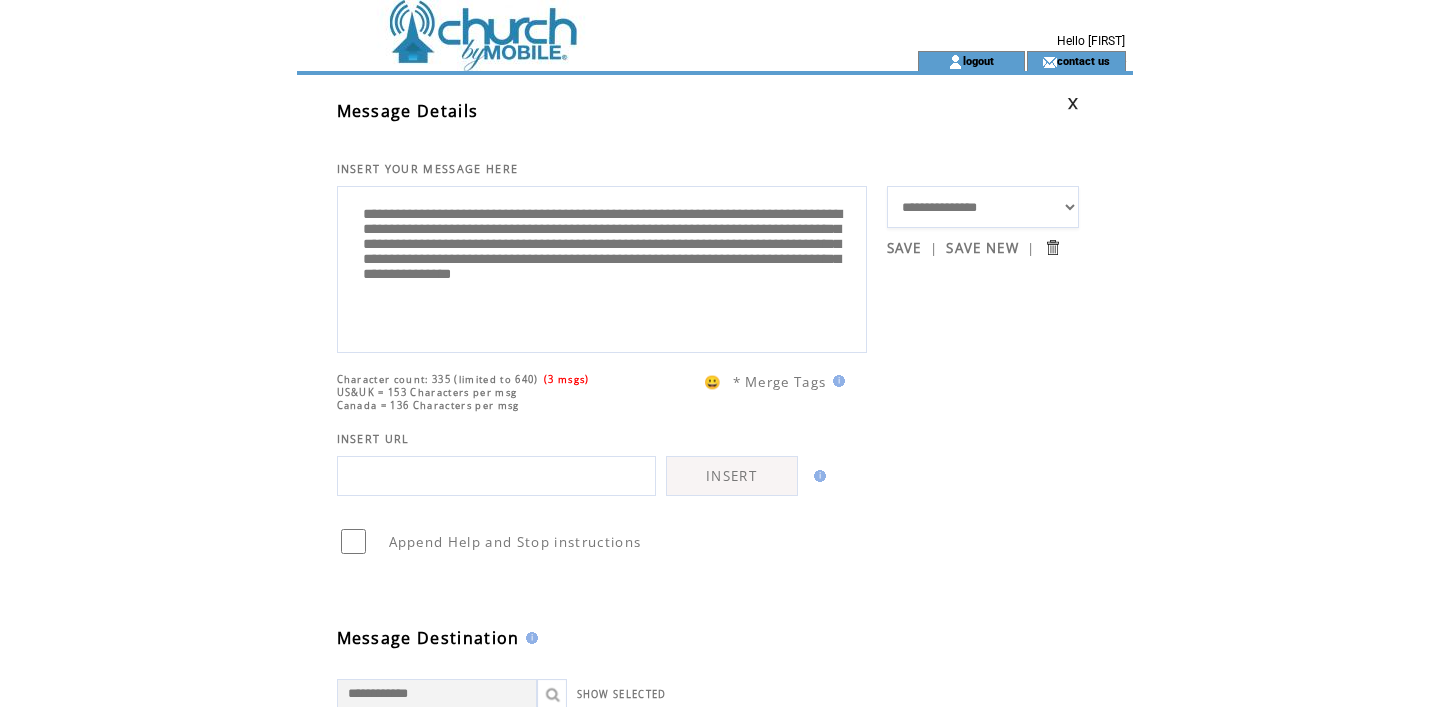click on "**********" at bounding box center [602, 267] 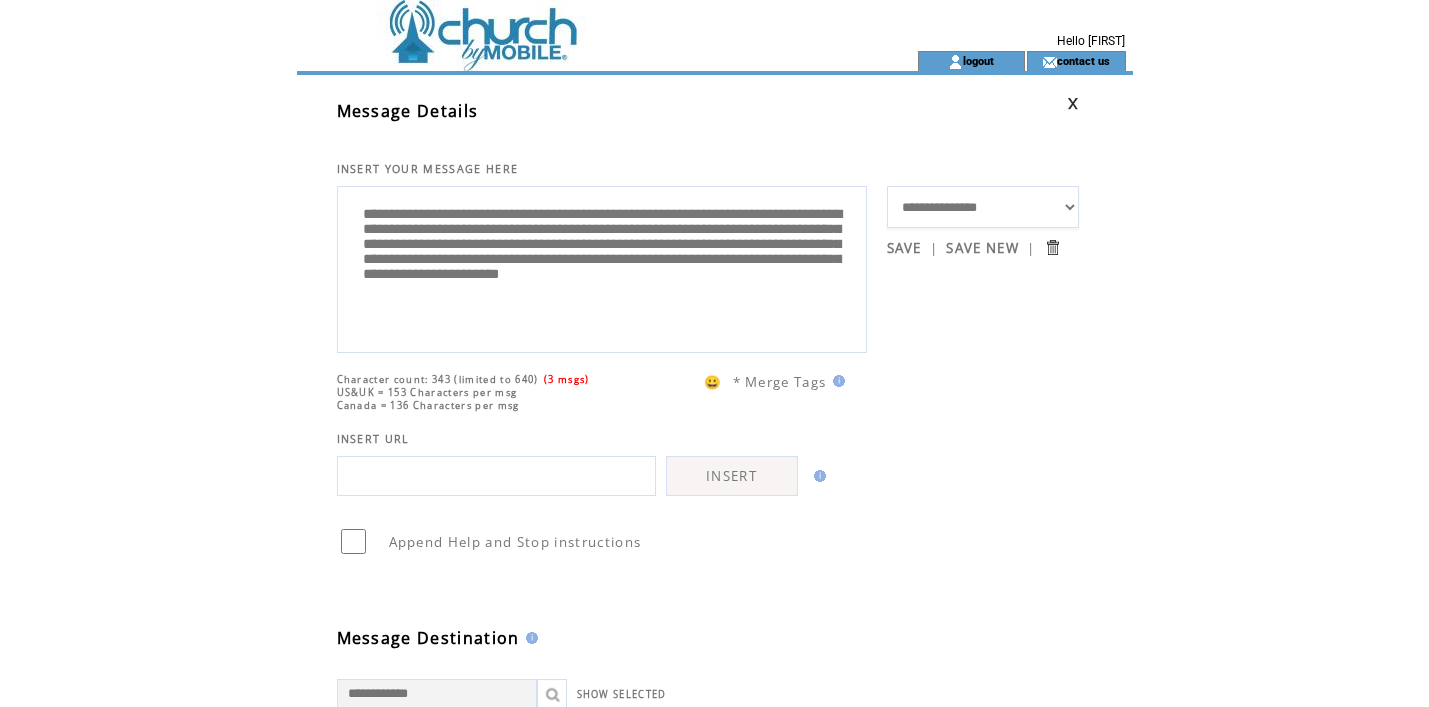 drag, startPoint x: 625, startPoint y: 239, endPoint x: 785, endPoint y: 237, distance: 160.0125 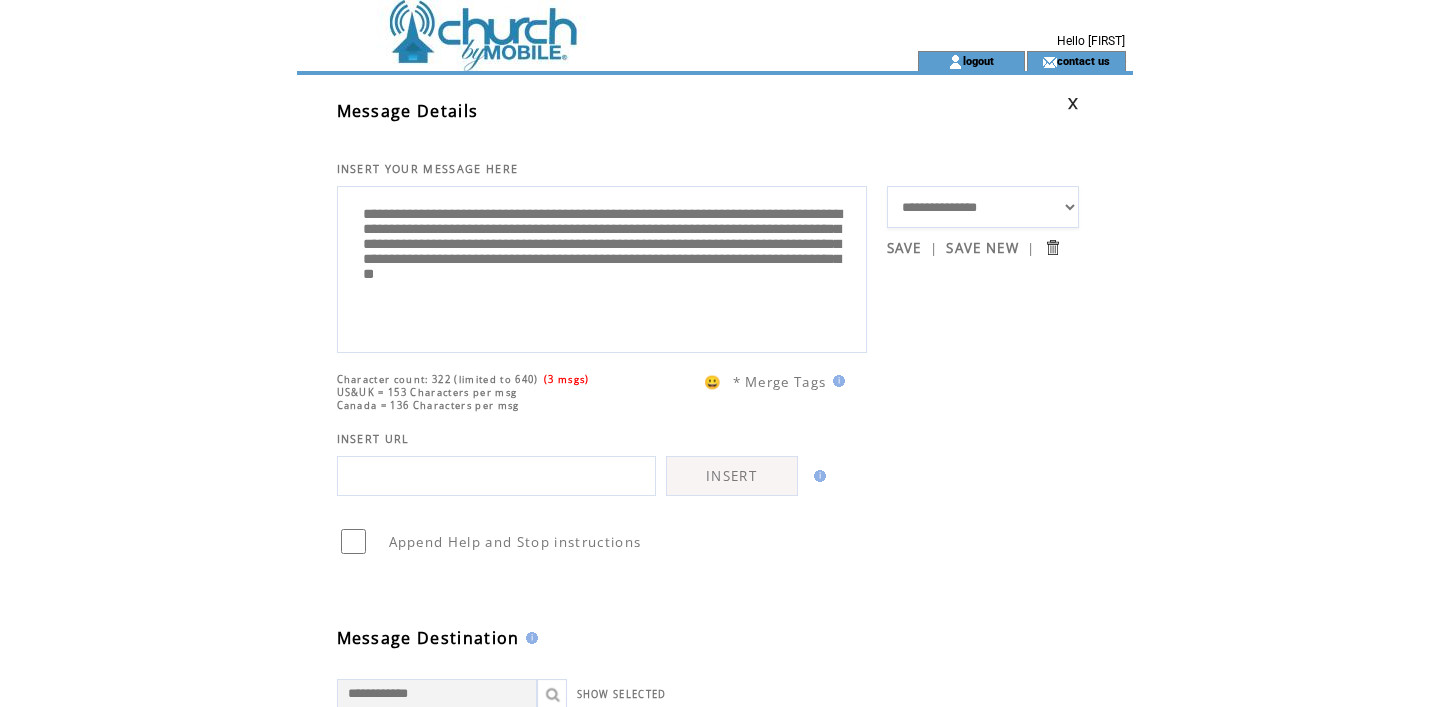click on "**********" at bounding box center [602, 267] 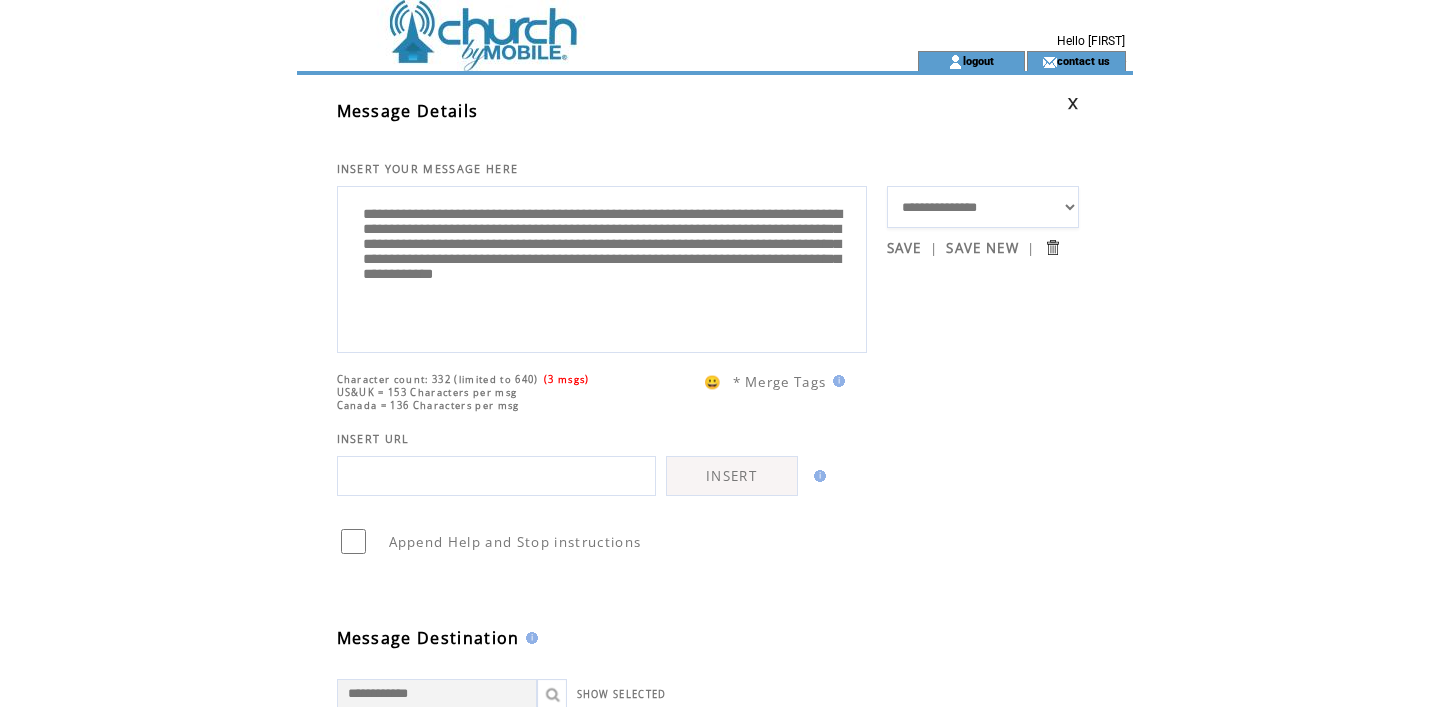 drag, startPoint x: 706, startPoint y: 240, endPoint x: 801, endPoint y: 238, distance: 95.02105 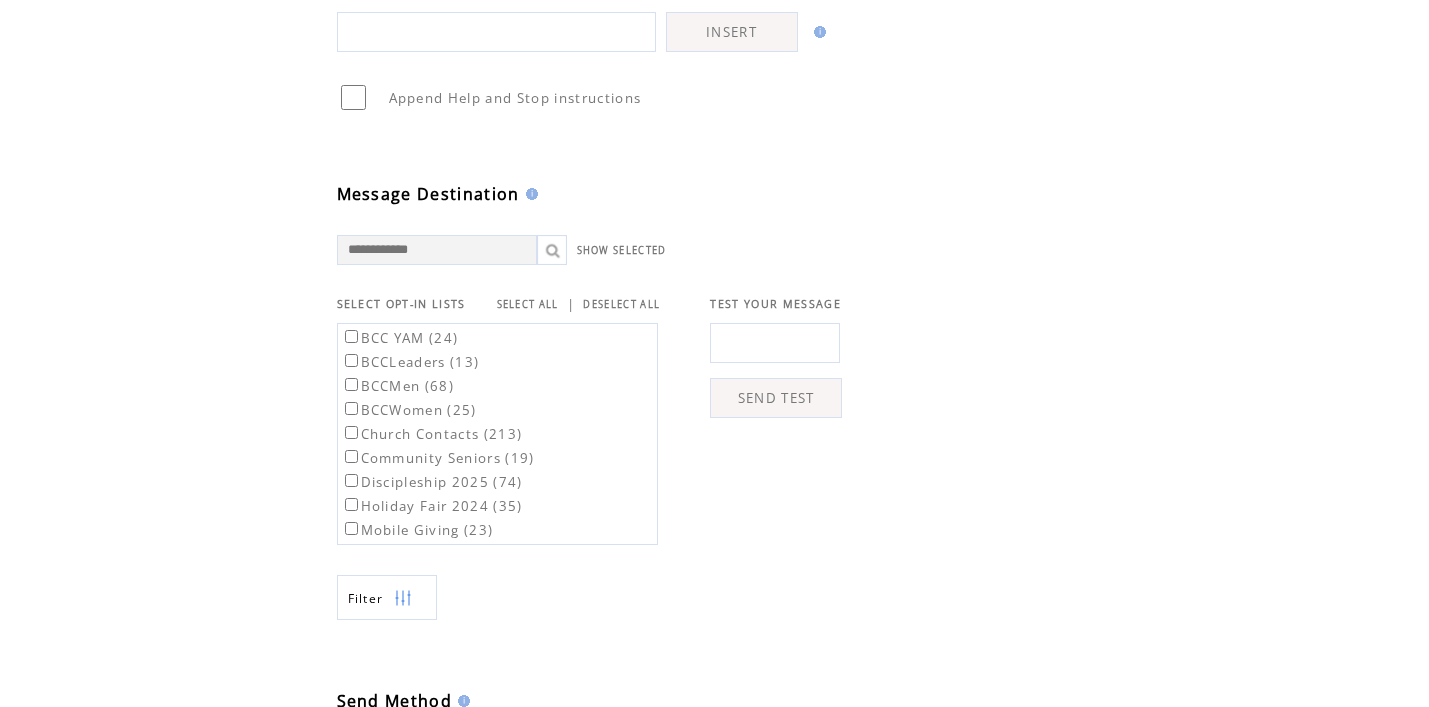 scroll, scrollTop: 448, scrollLeft: 0, axis: vertical 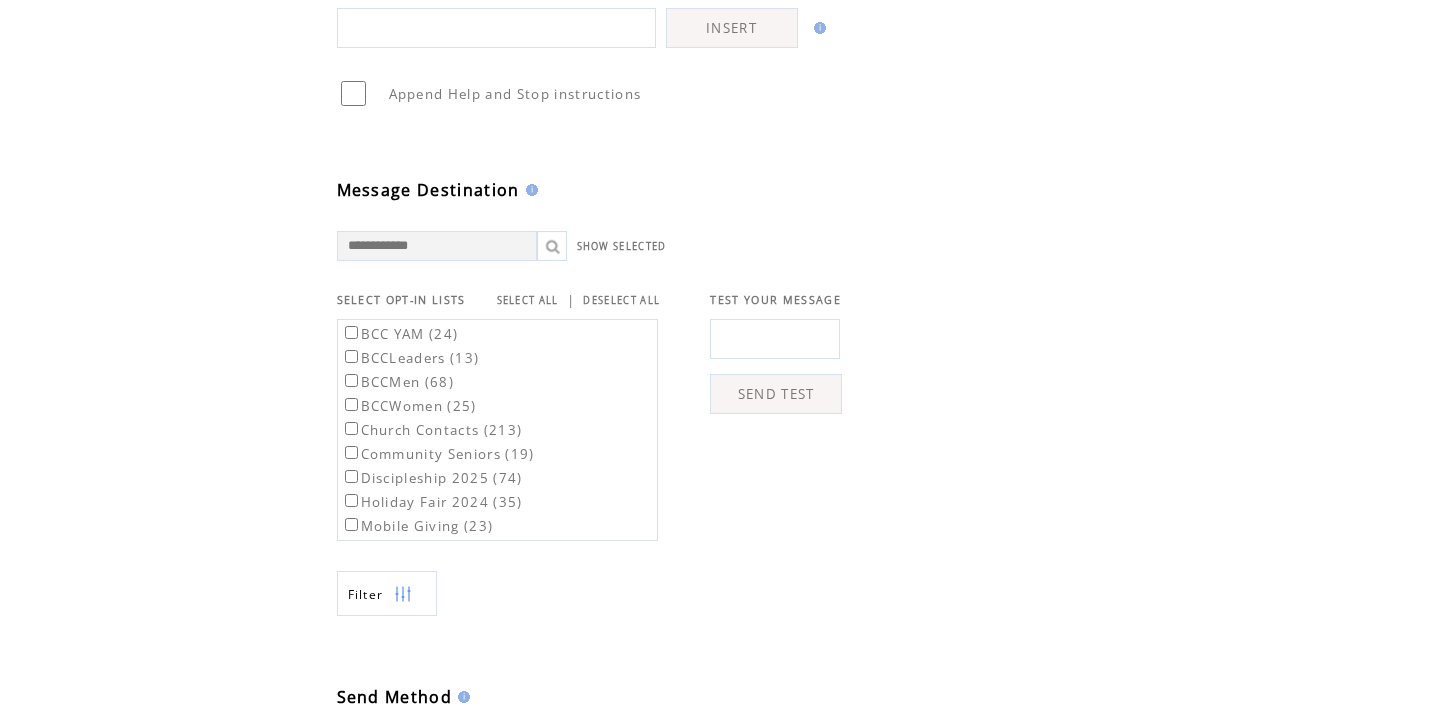 type on "**********" 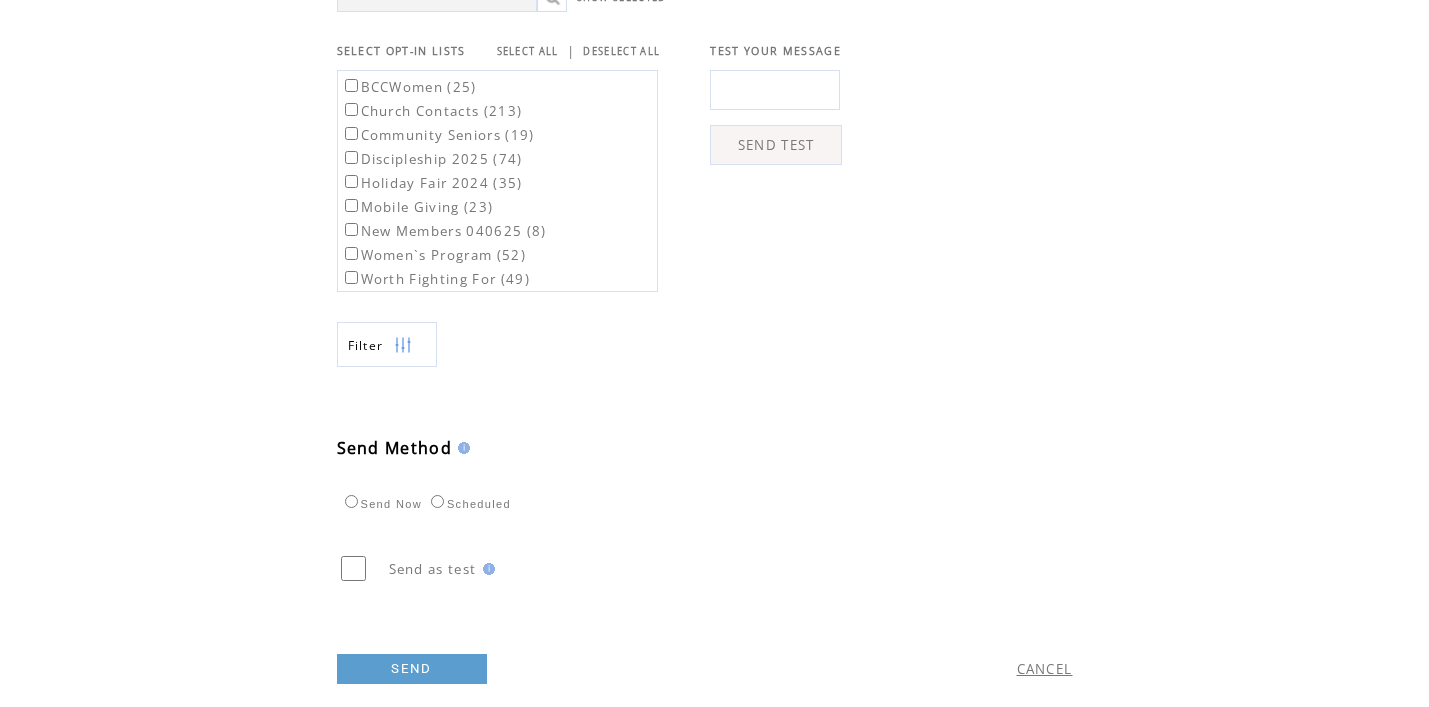 scroll, scrollTop: 734, scrollLeft: 0, axis: vertical 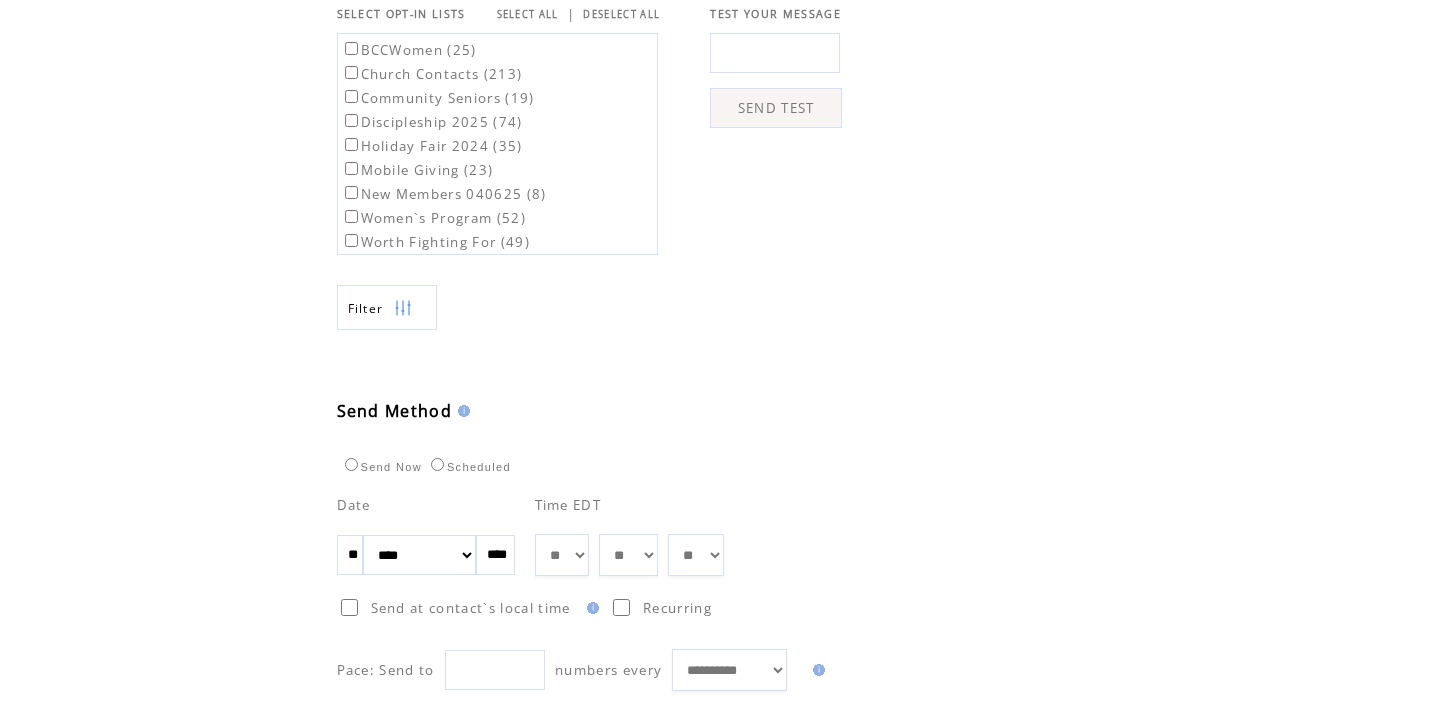 click on "**" at bounding box center (350, 555) 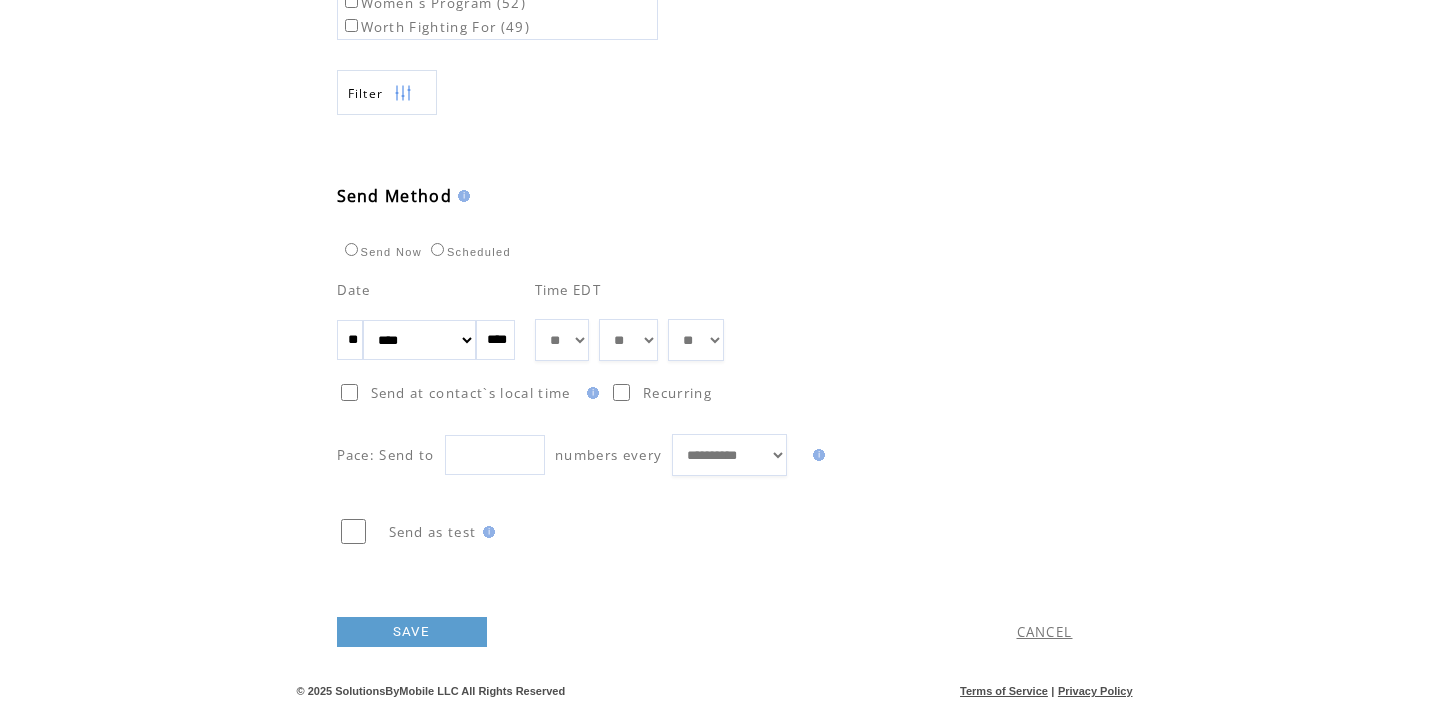 click on "SAVE" at bounding box center (412, 632) 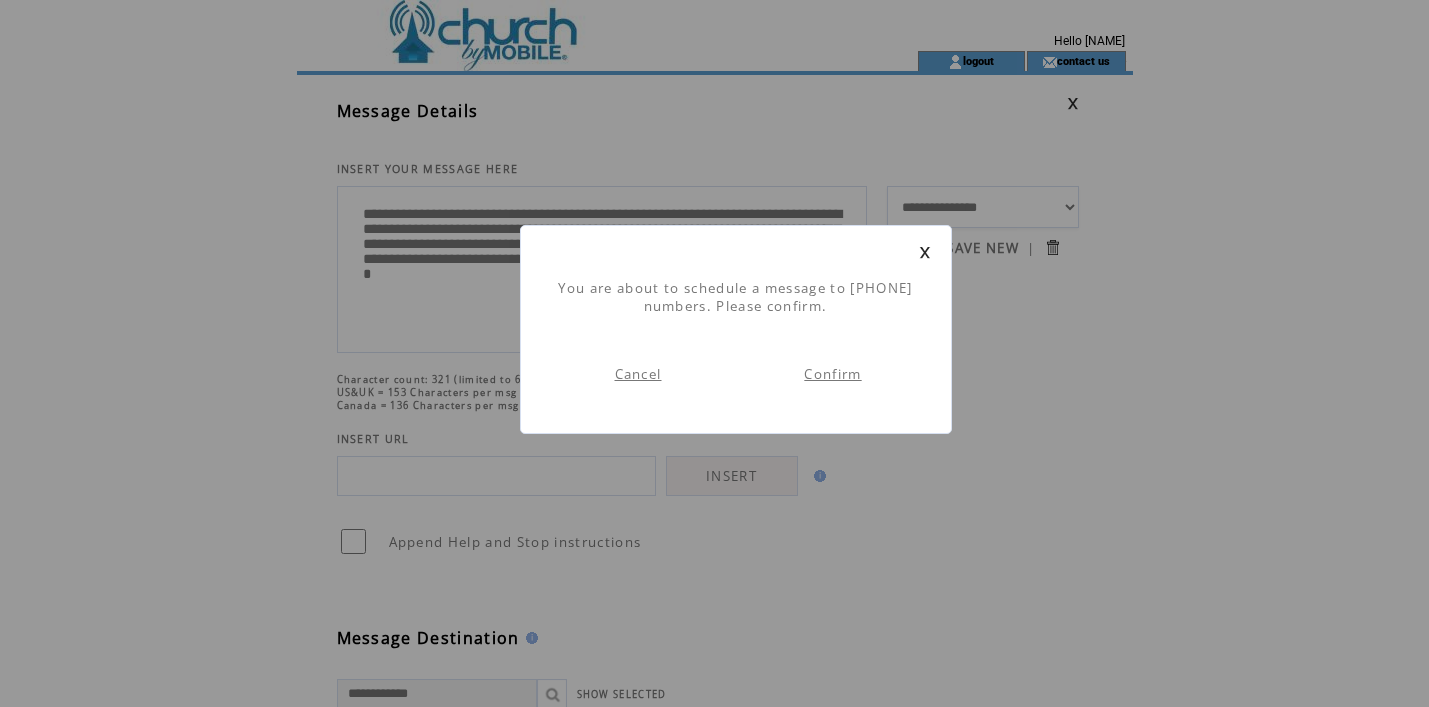 scroll, scrollTop: 1, scrollLeft: 0, axis: vertical 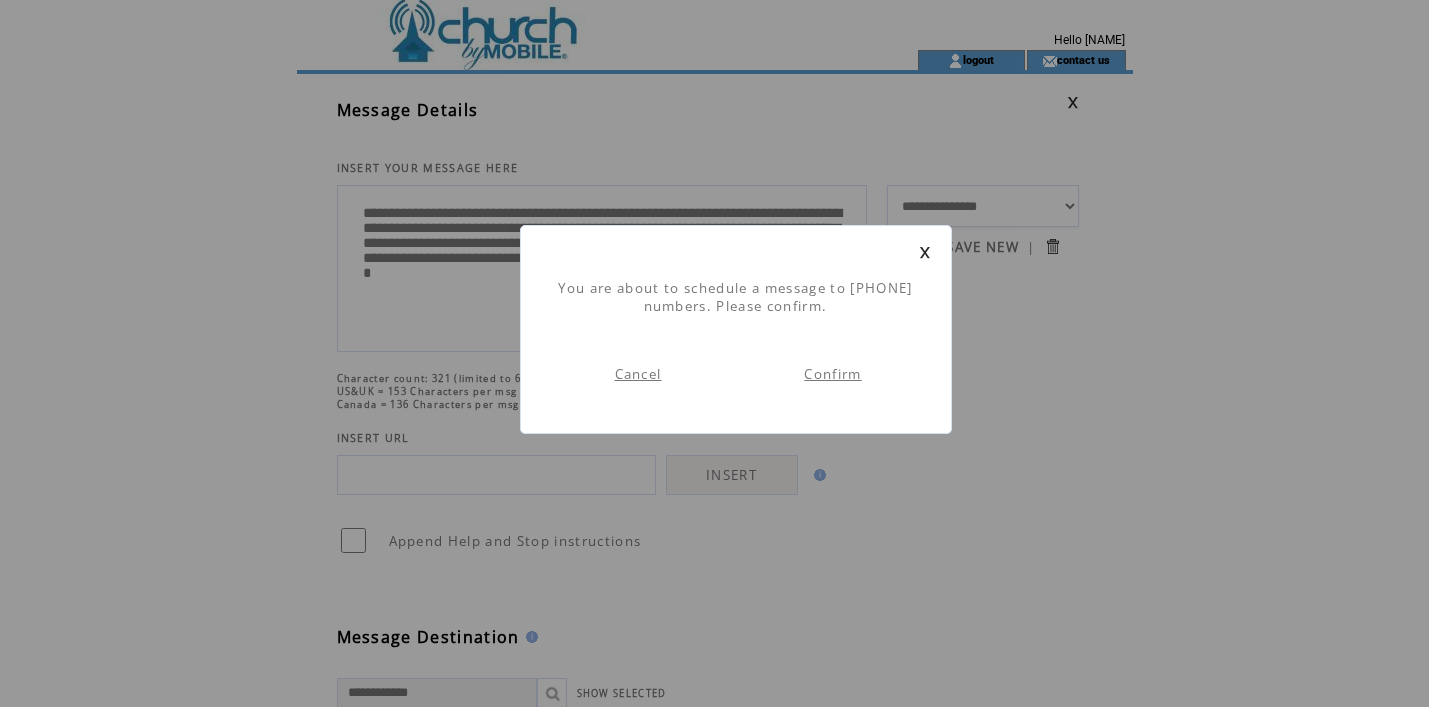 click on "Confirm" at bounding box center (832, 374) 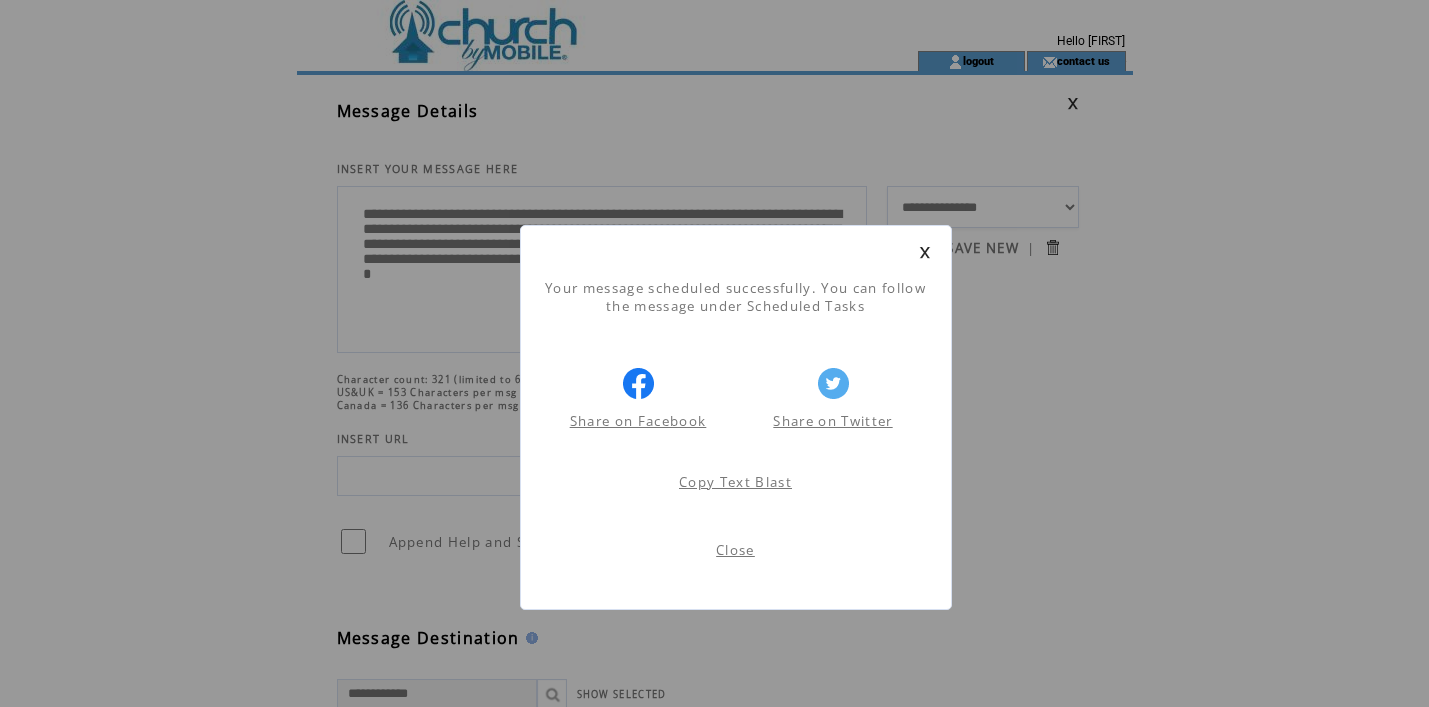 scroll, scrollTop: 1, scrollLeft: 0, axis: vertical 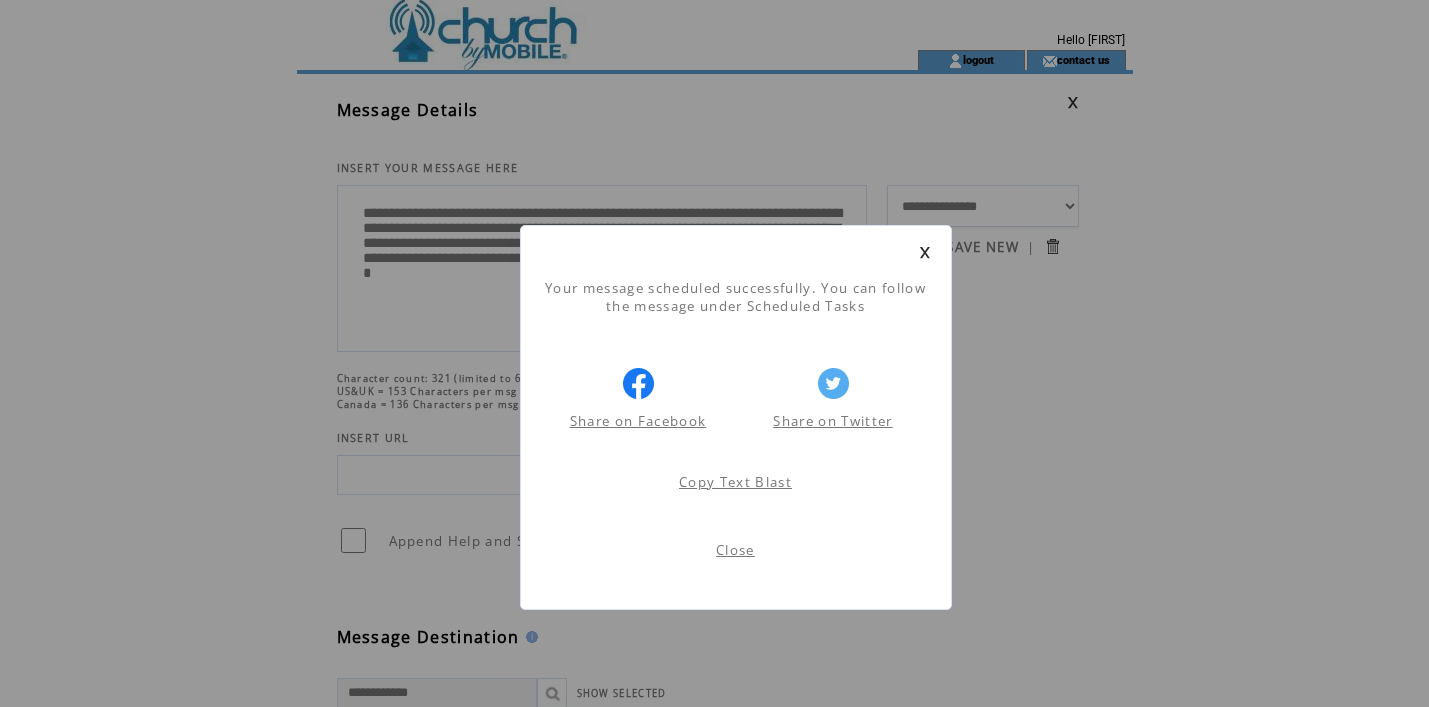 click on "Close" at bounding box center [735, 550] 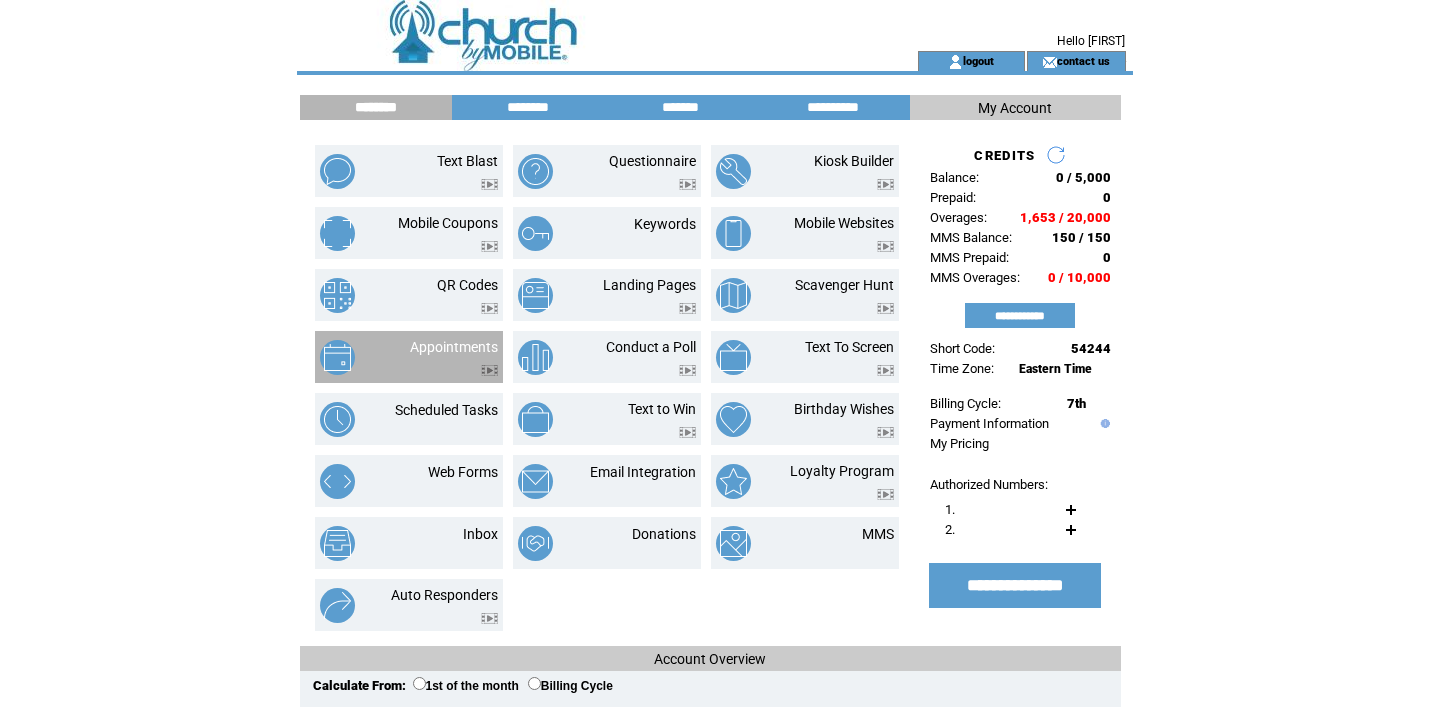 scroll, scrollTop: 0, scrollLeft: 0, axis: both 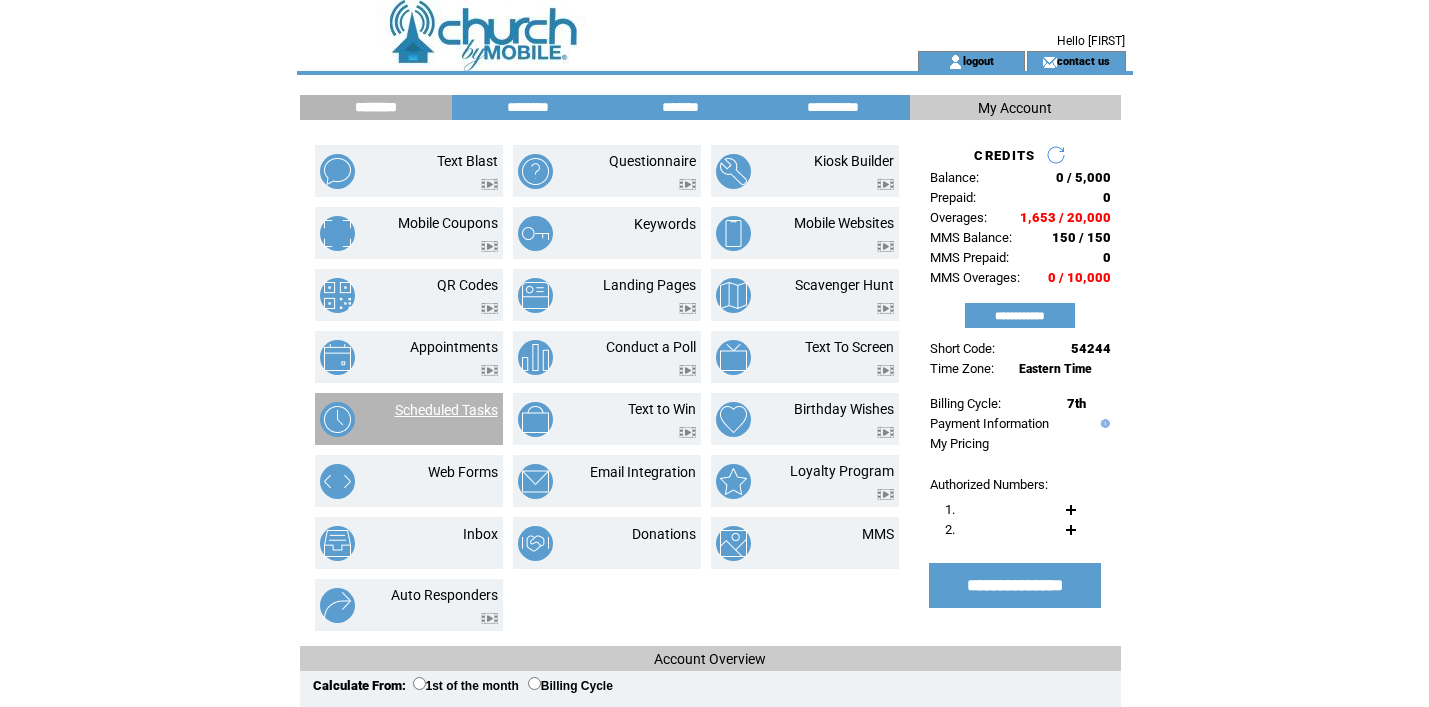 click on "Scheduled Tasks" at bounding box center [446, 410] 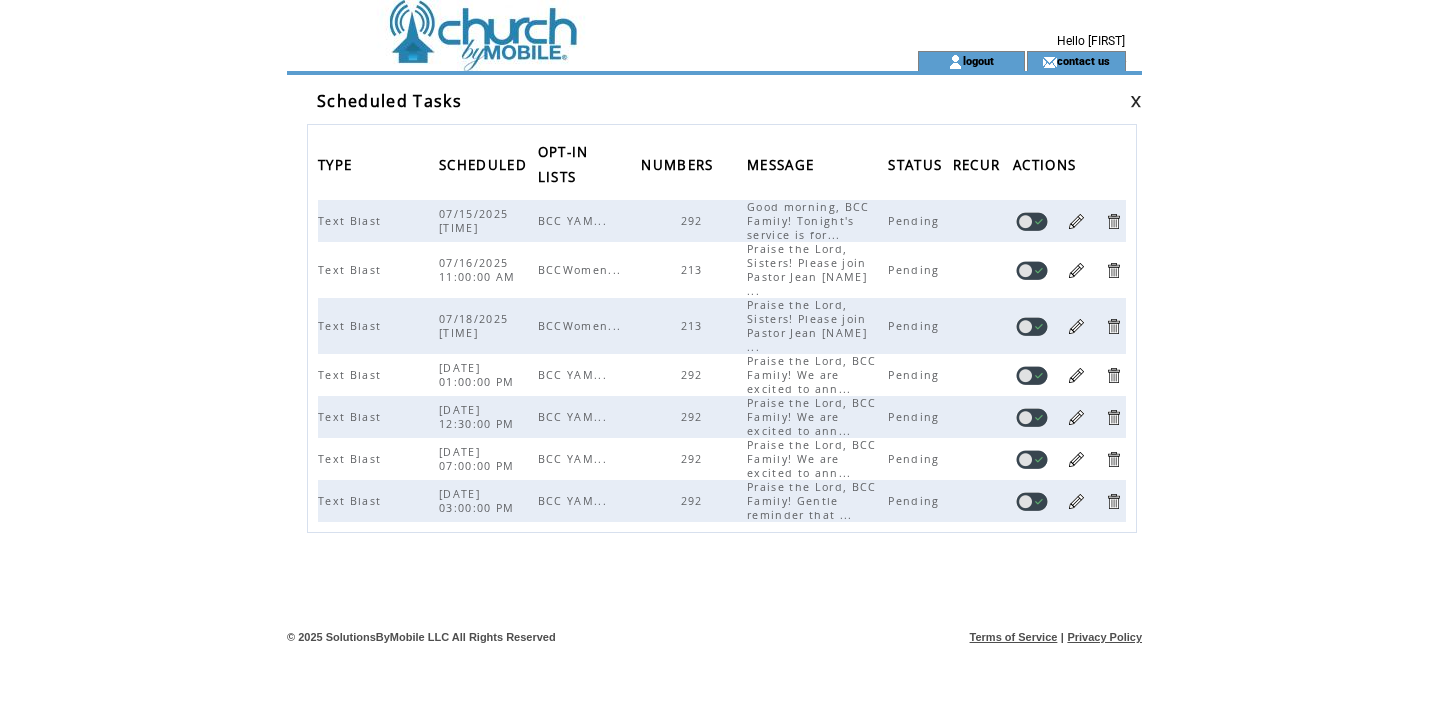 scroll, scrollTop: 0, scrollLeft: 0, axis: both 